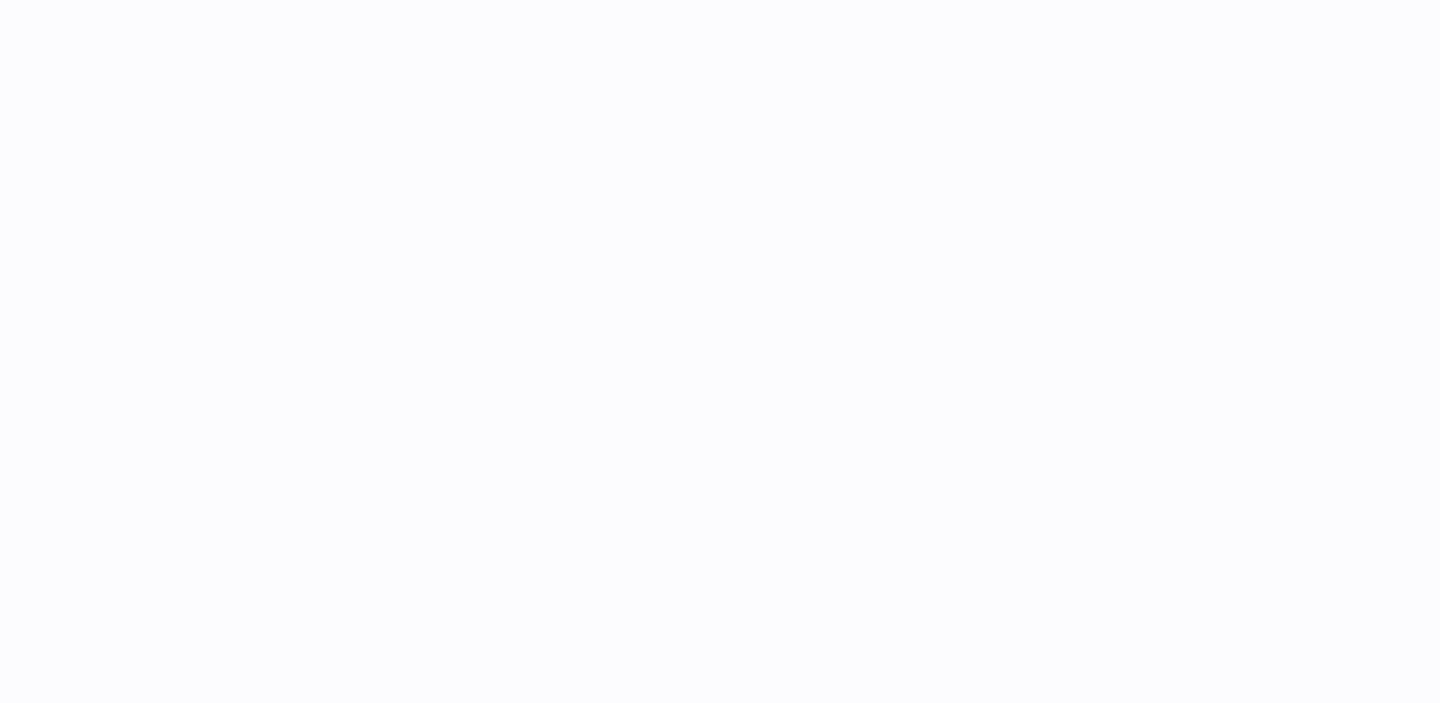 scroll, scrollTop: 0, scrollLeft: 0, axis: both 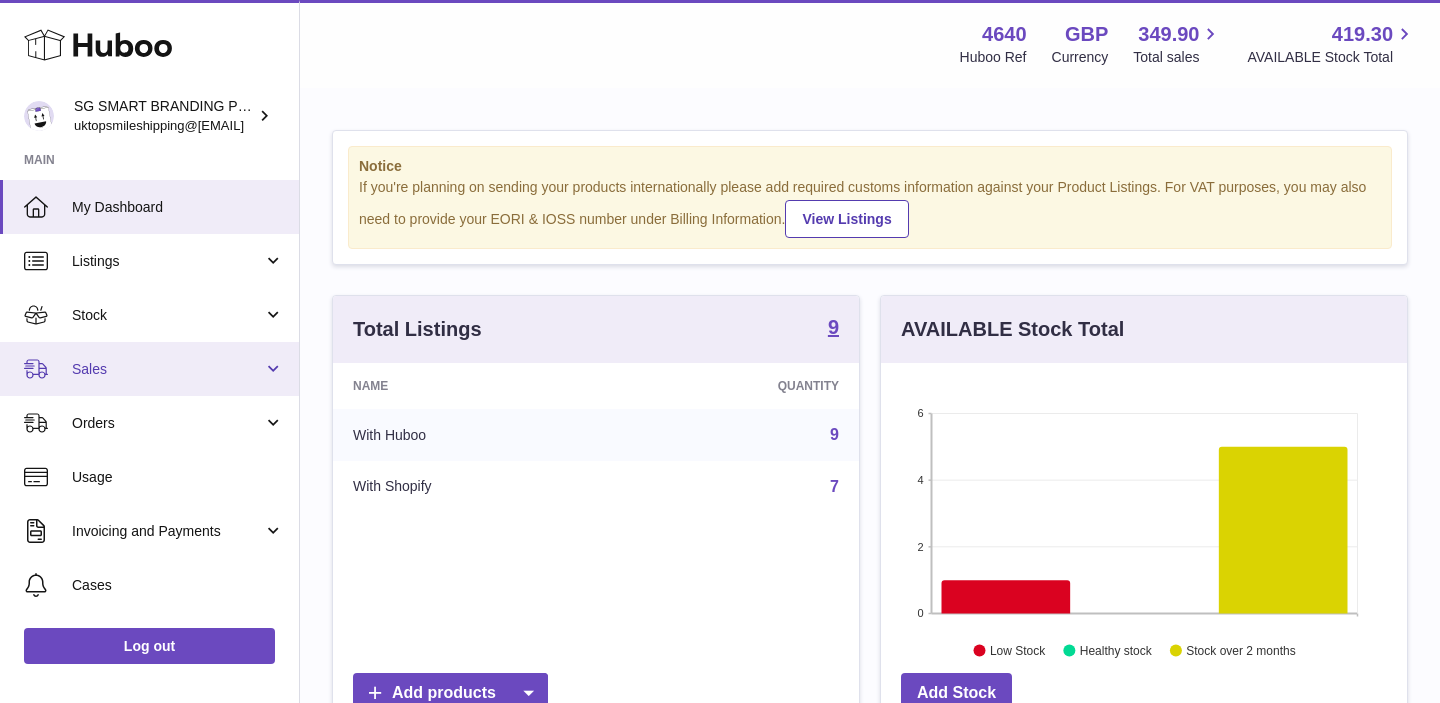 click on "Sales" at bounding box center (149, 369) 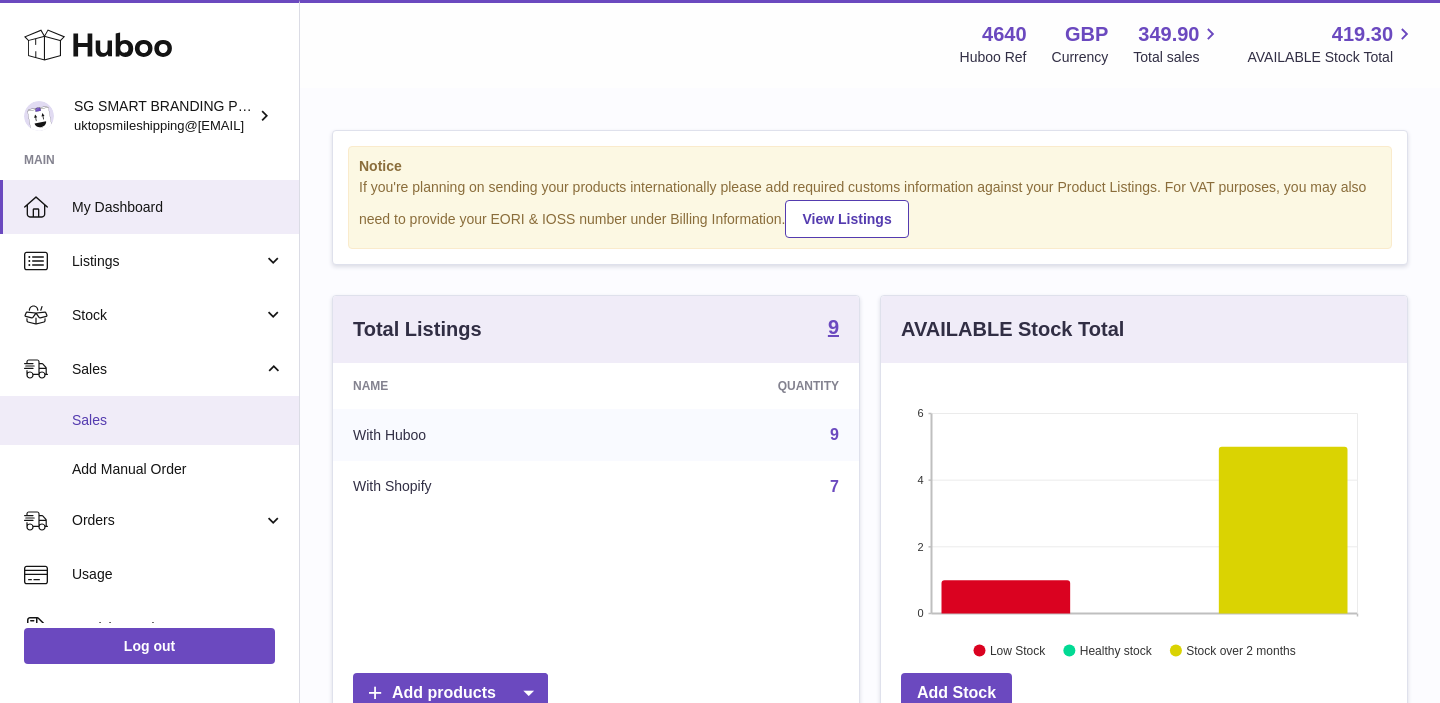 click on "Sales" at bounding box center [178, 420] 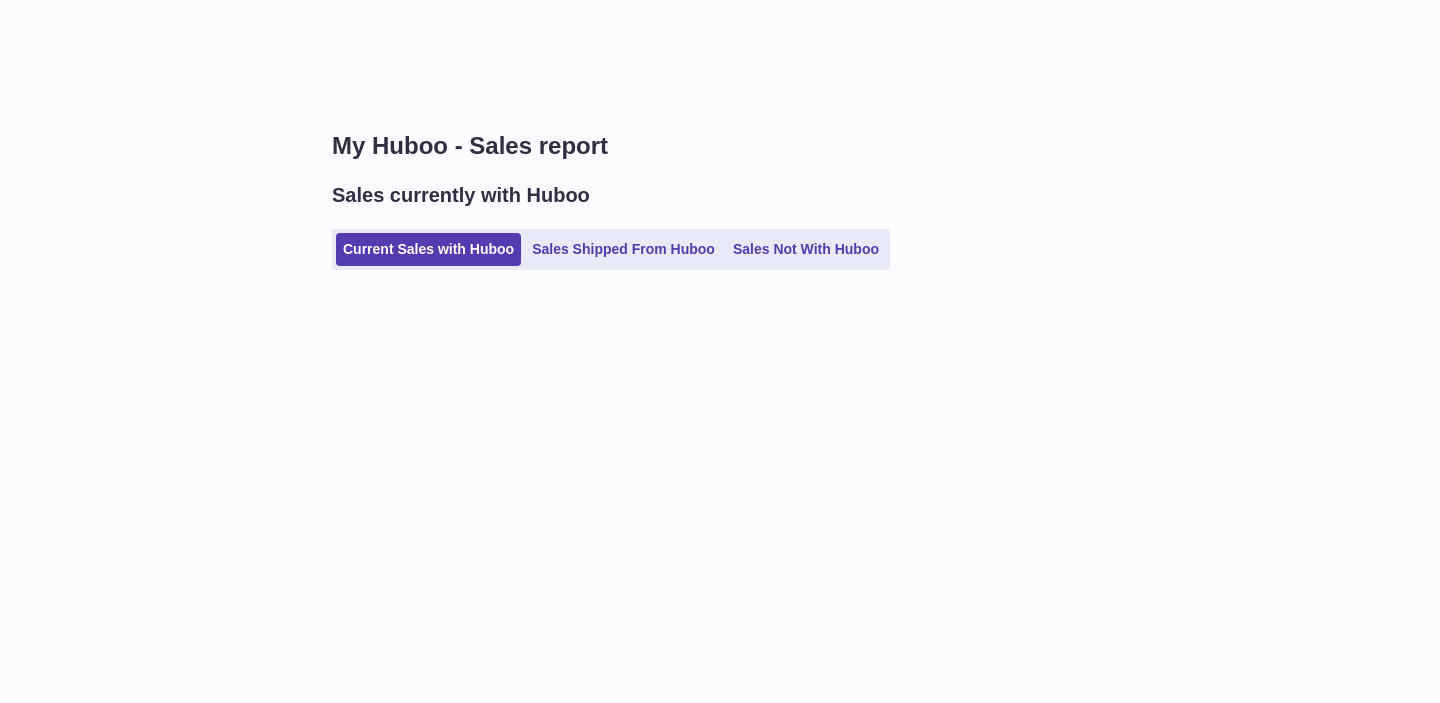 scroll, scrollTop: 0, scrollLeft: 0, axis: both 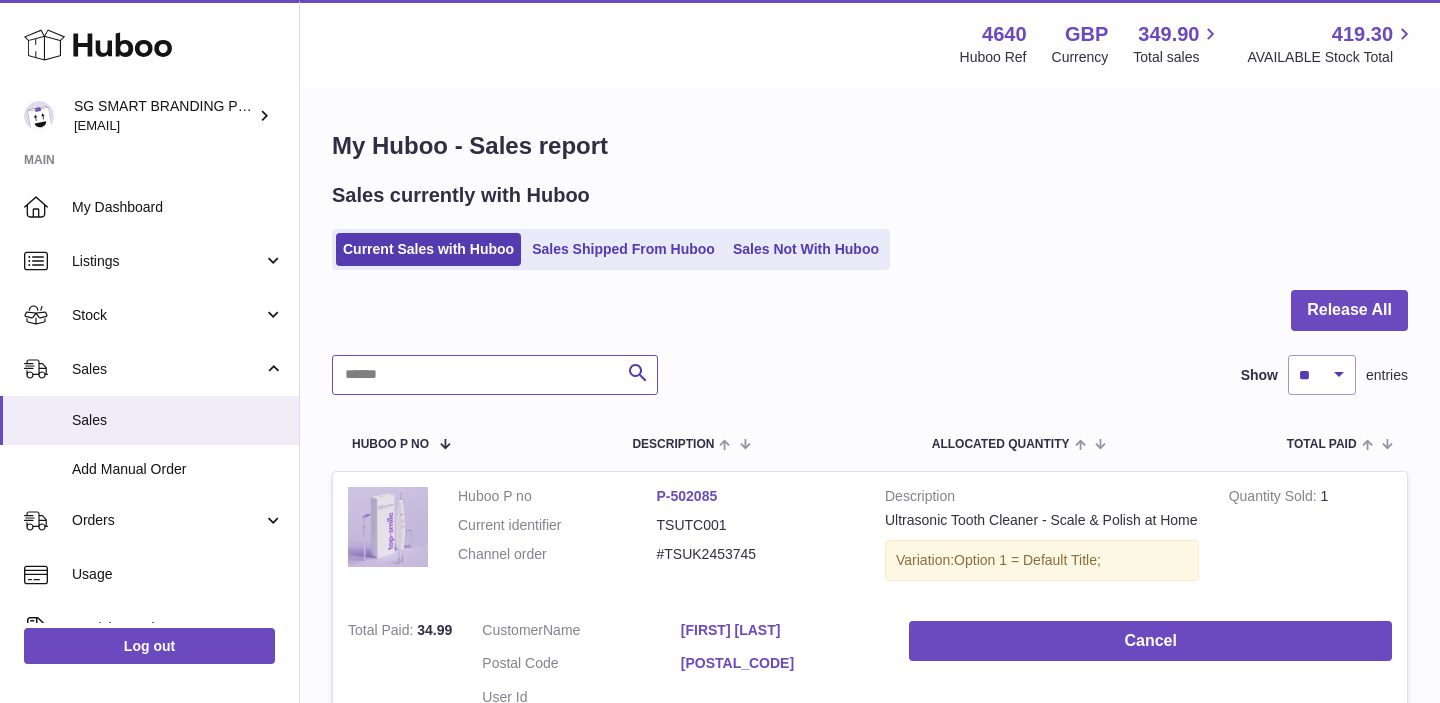click at bounding box center (495, 375) 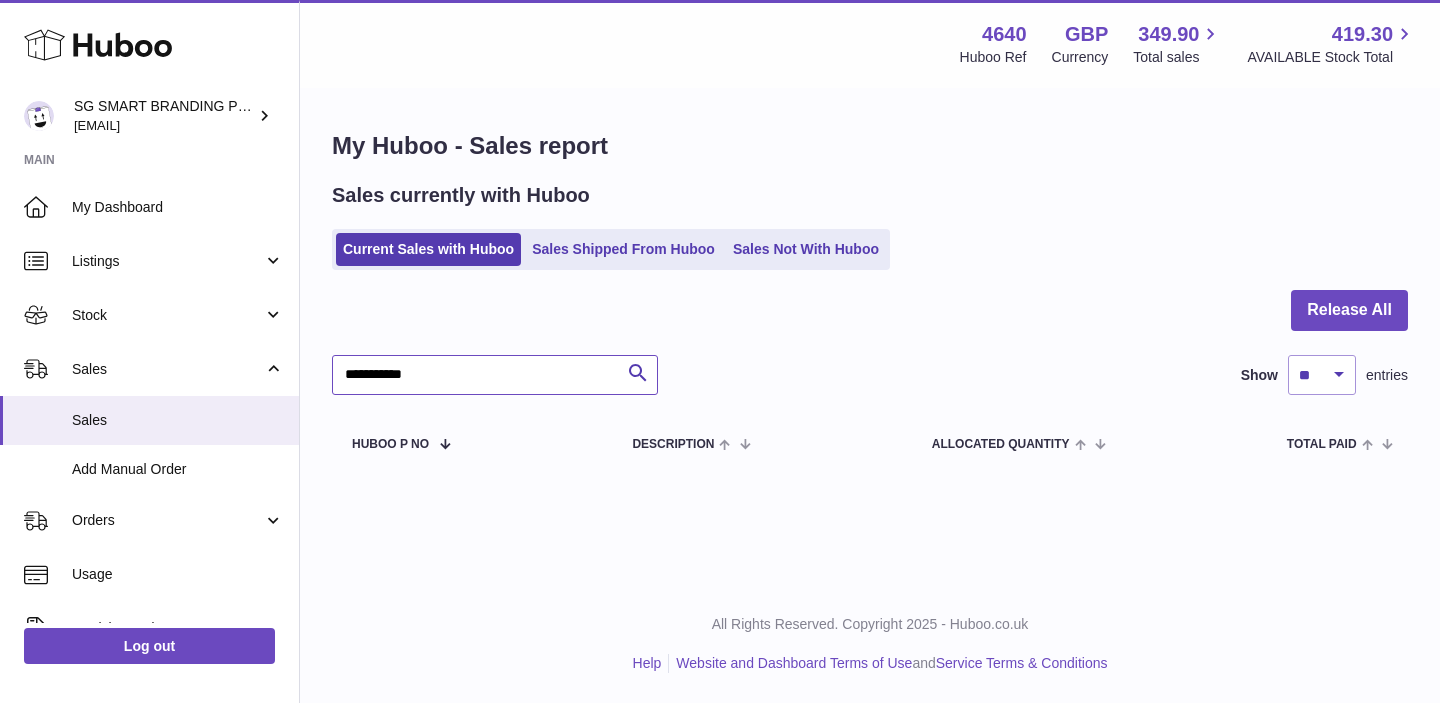 type on "**********" 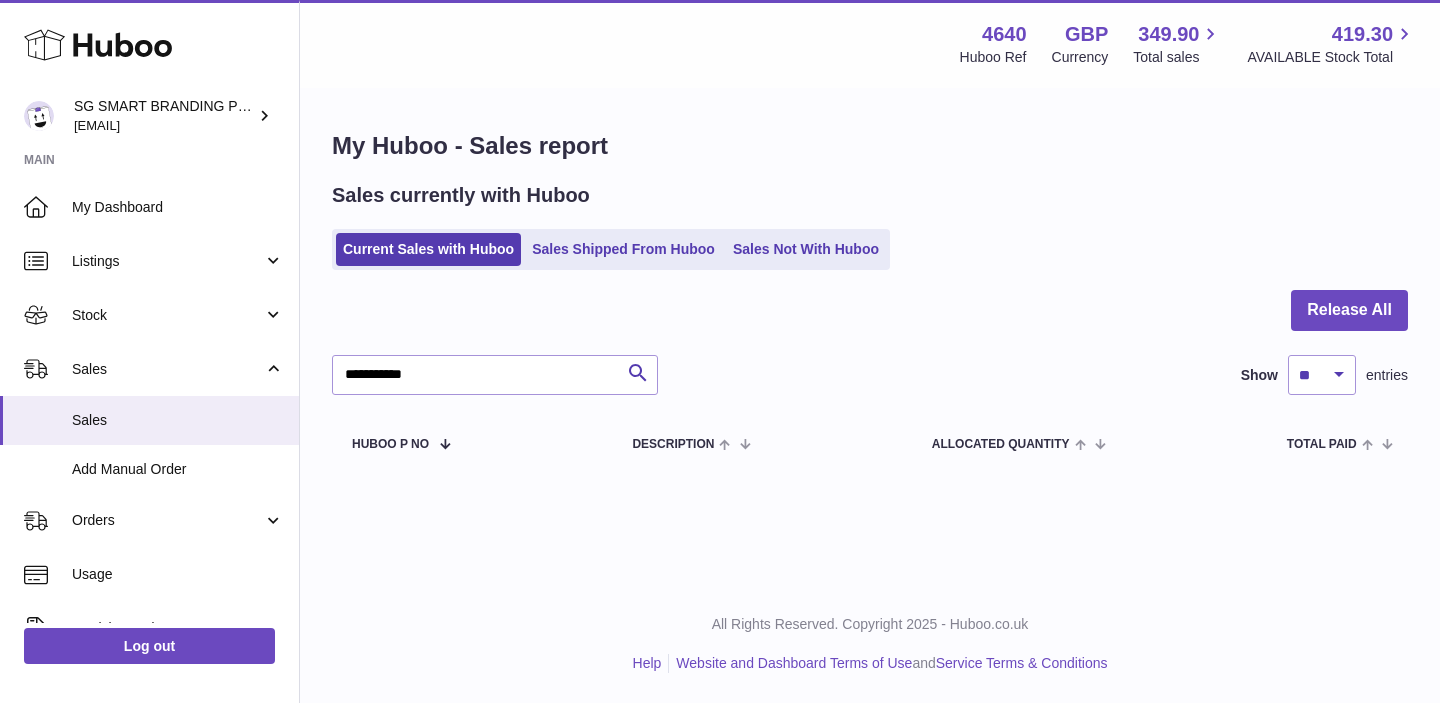 click on "Sales currently with Huboo
Current Sales with Huboo
Sales Shipped From Huboo
Sales Not With Huboo" at bounding box center [870, 226] 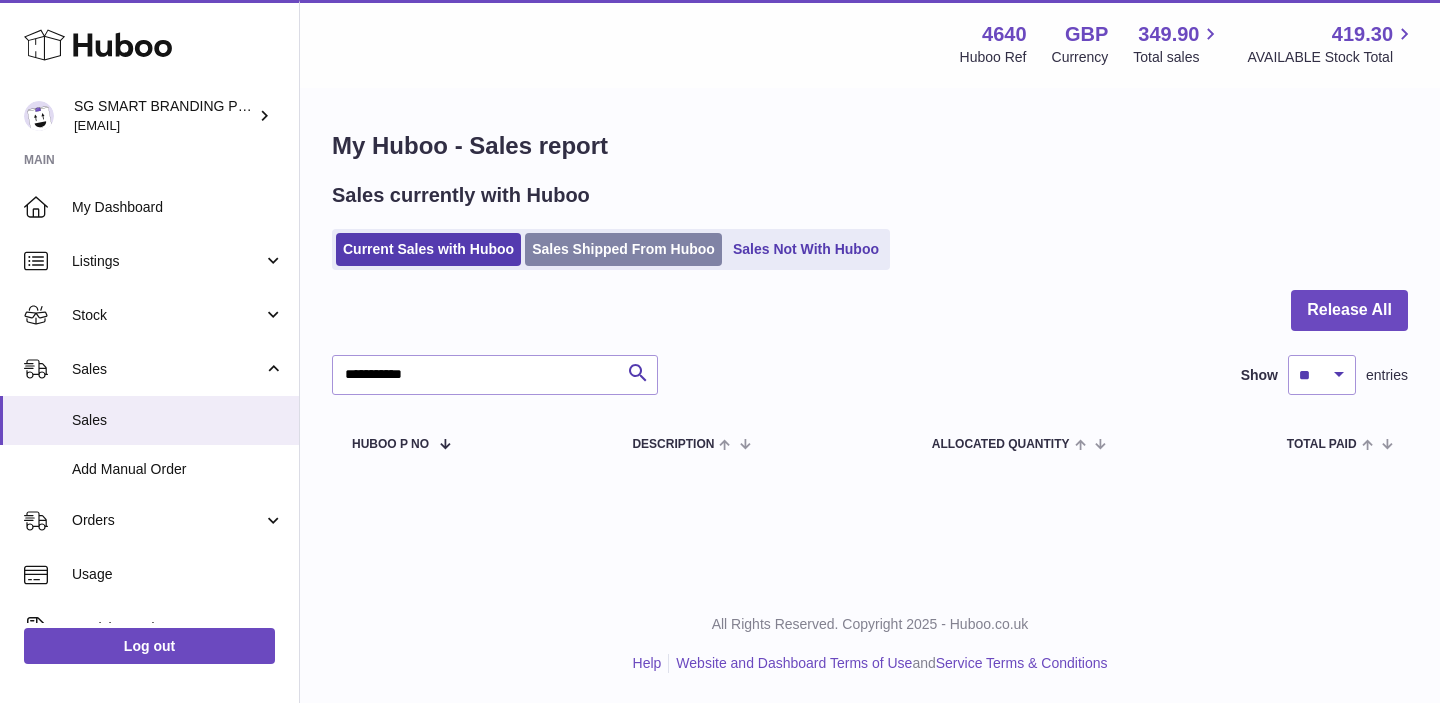 click on "Sales Shipped From Huboo" at bounding box center [623, 249] 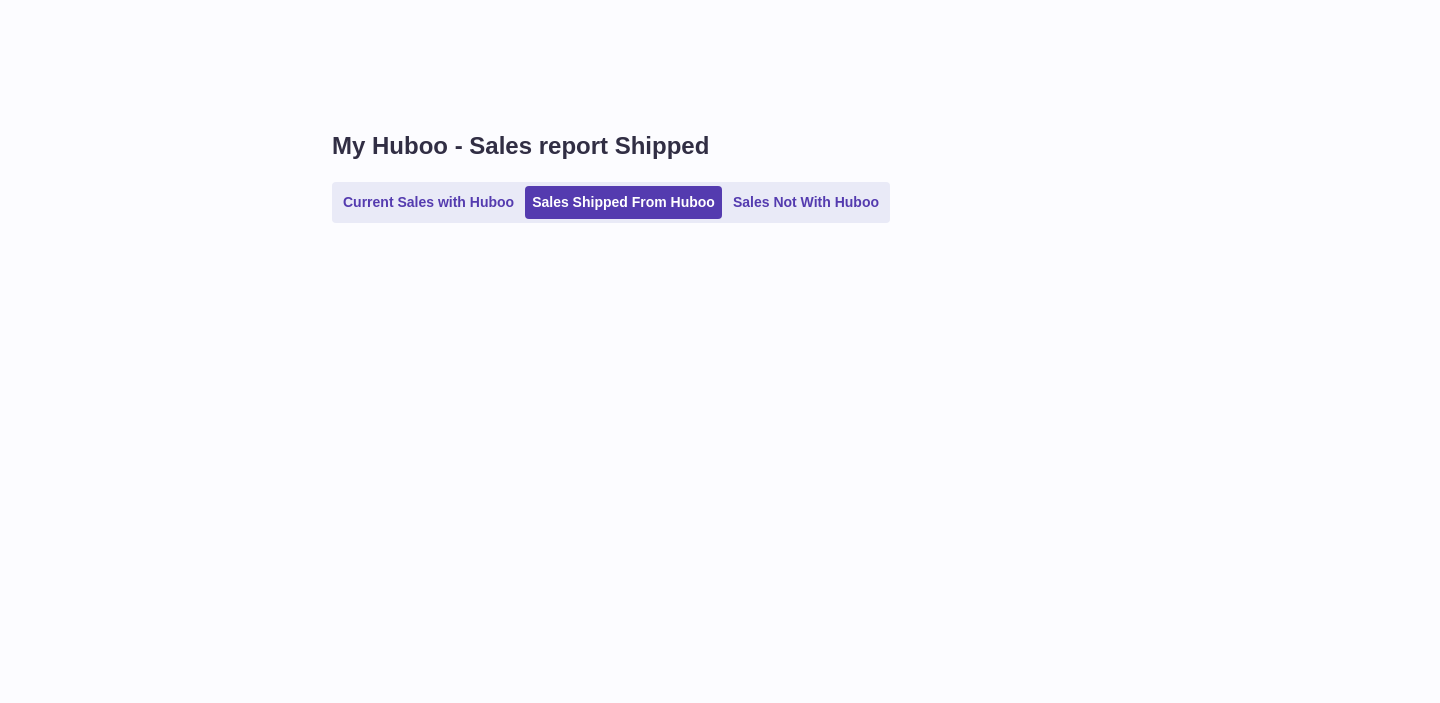 scroll, scrollTop: 0, scrollLeft: 0, axis: both 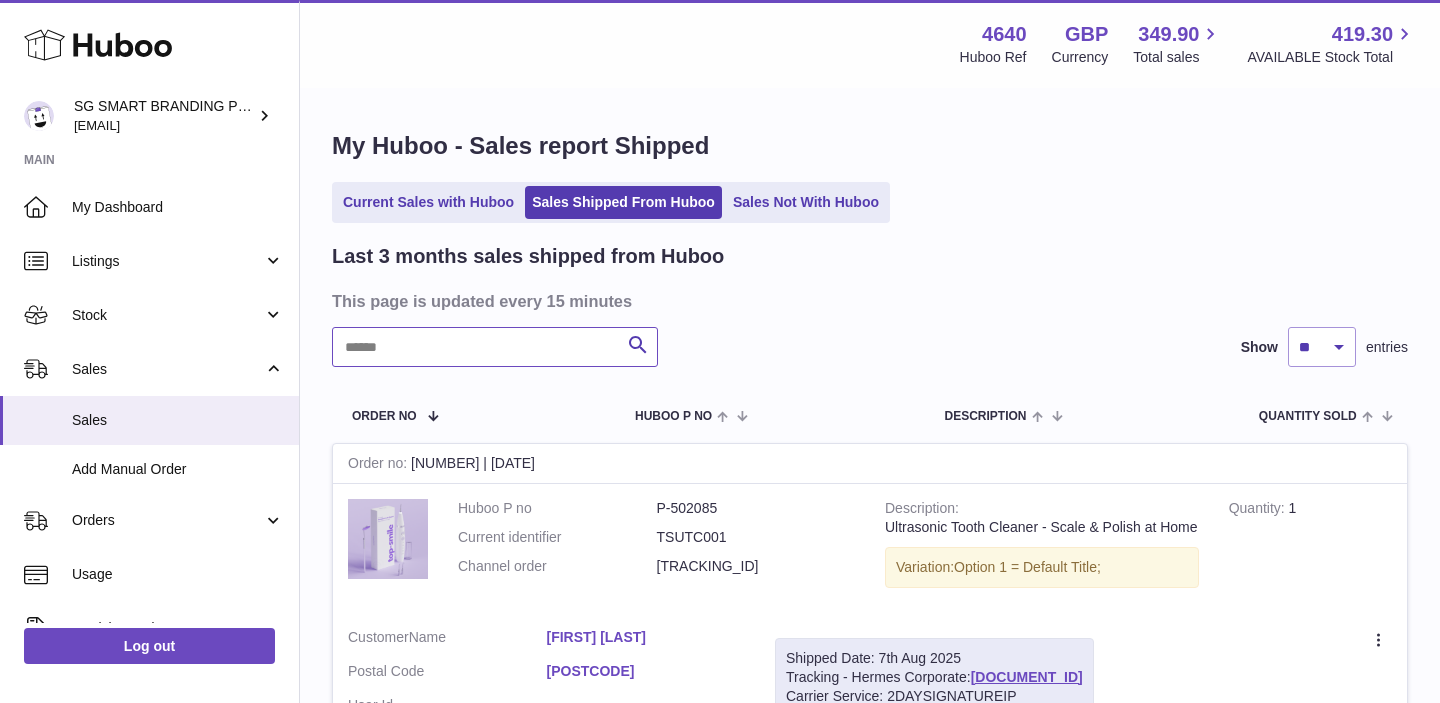 click at bounding box center [495, 347] 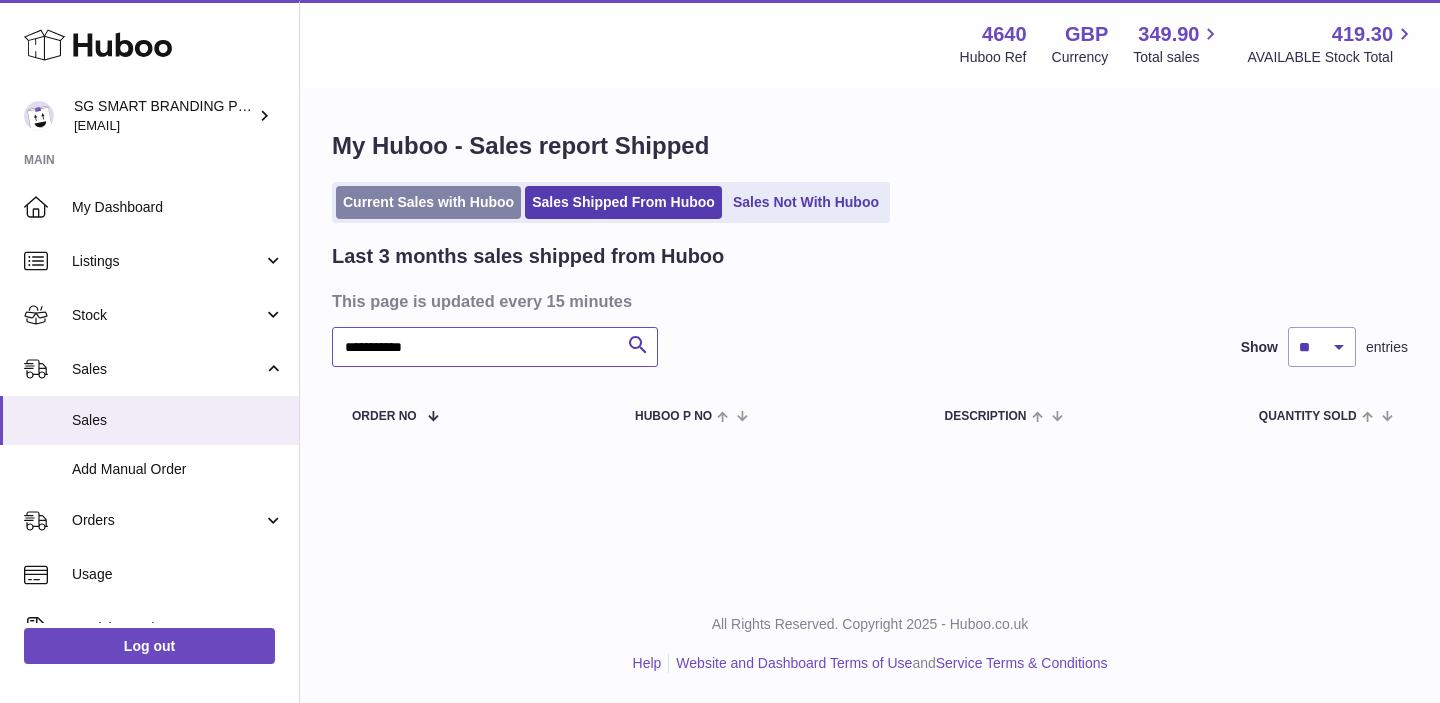 type on "**********" 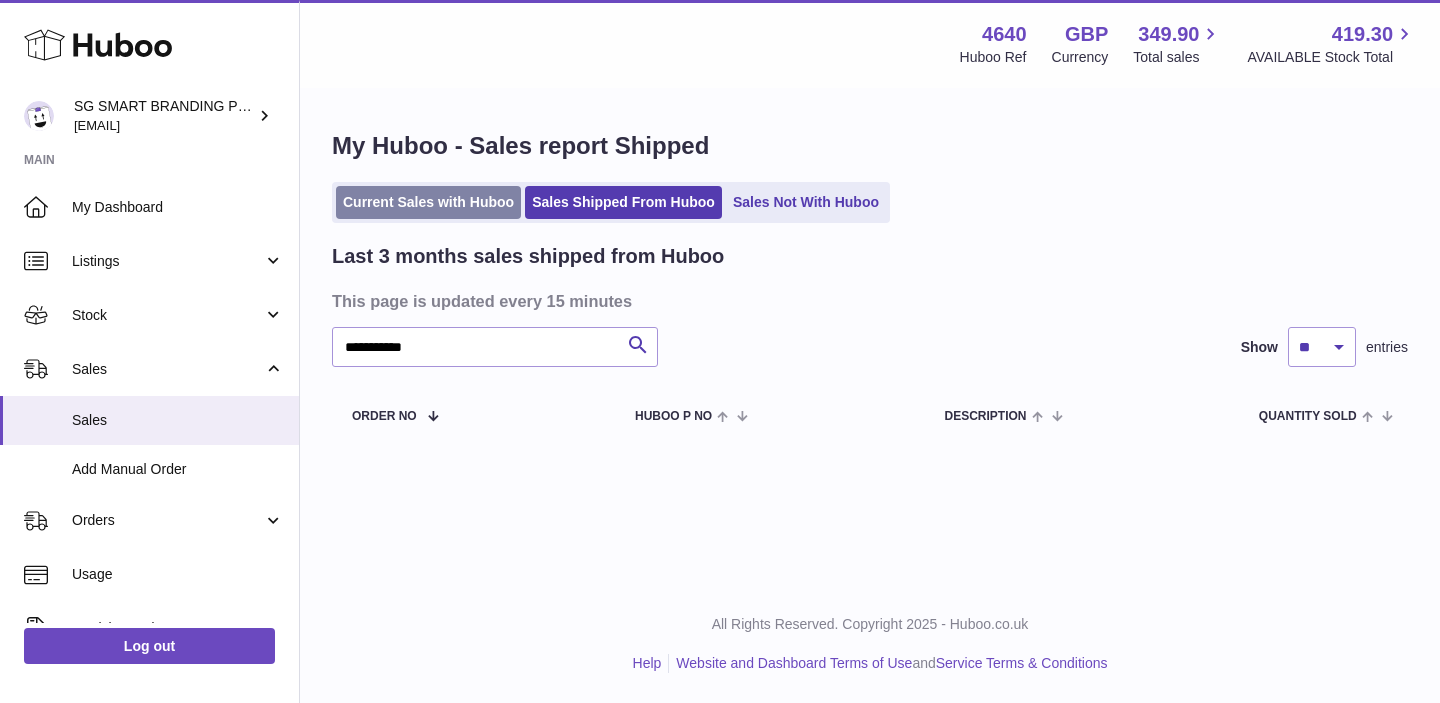 click on "Current Sales with Huboo" at bounding box center [428, 202] 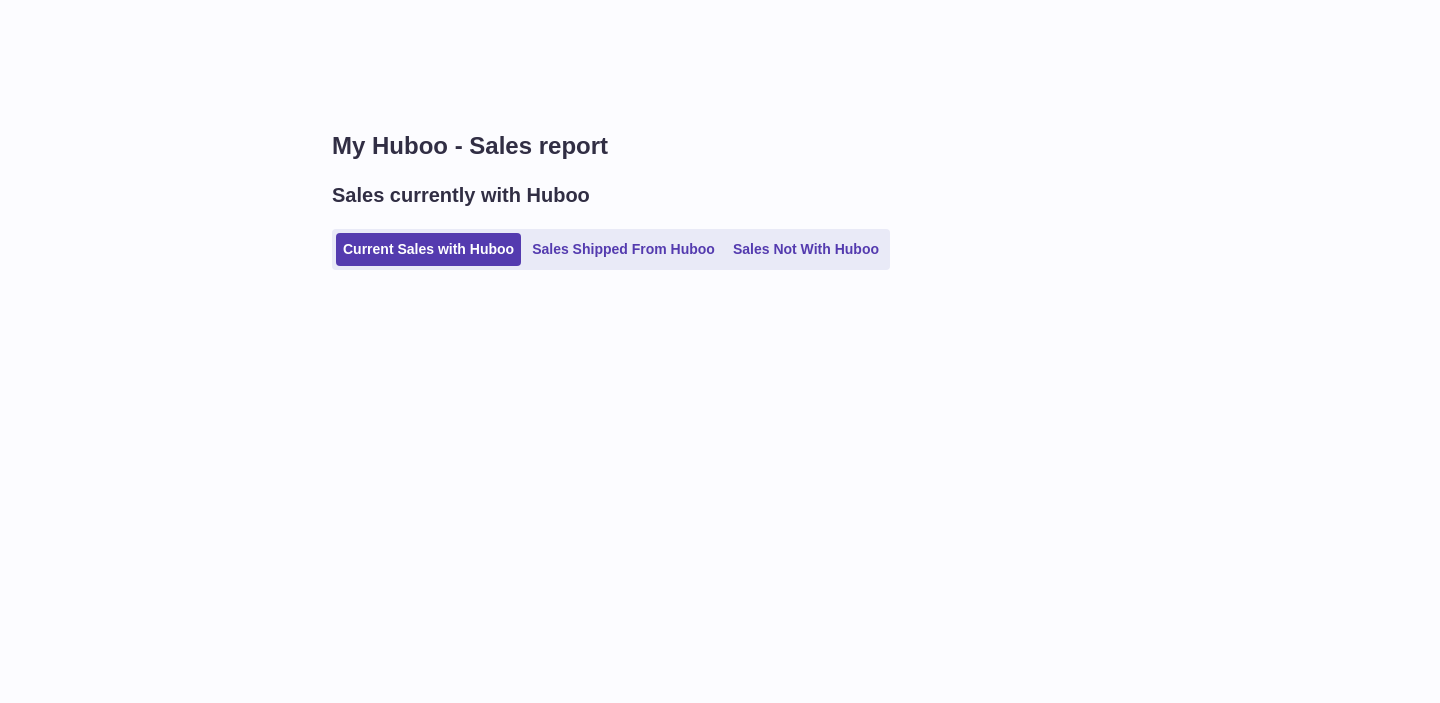 scroll, scrollTop: 0, scrollLeft: 0, axis: both 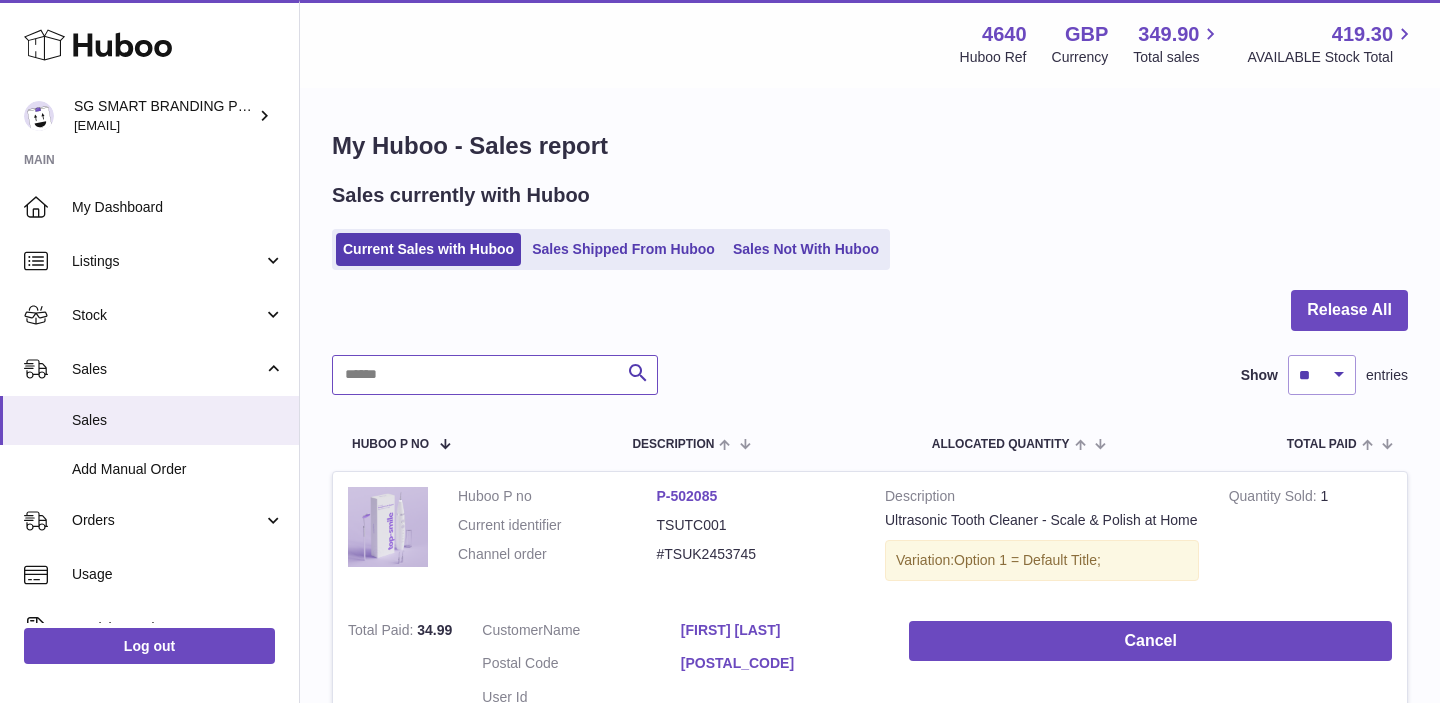 click at bounding box center [495, 375] 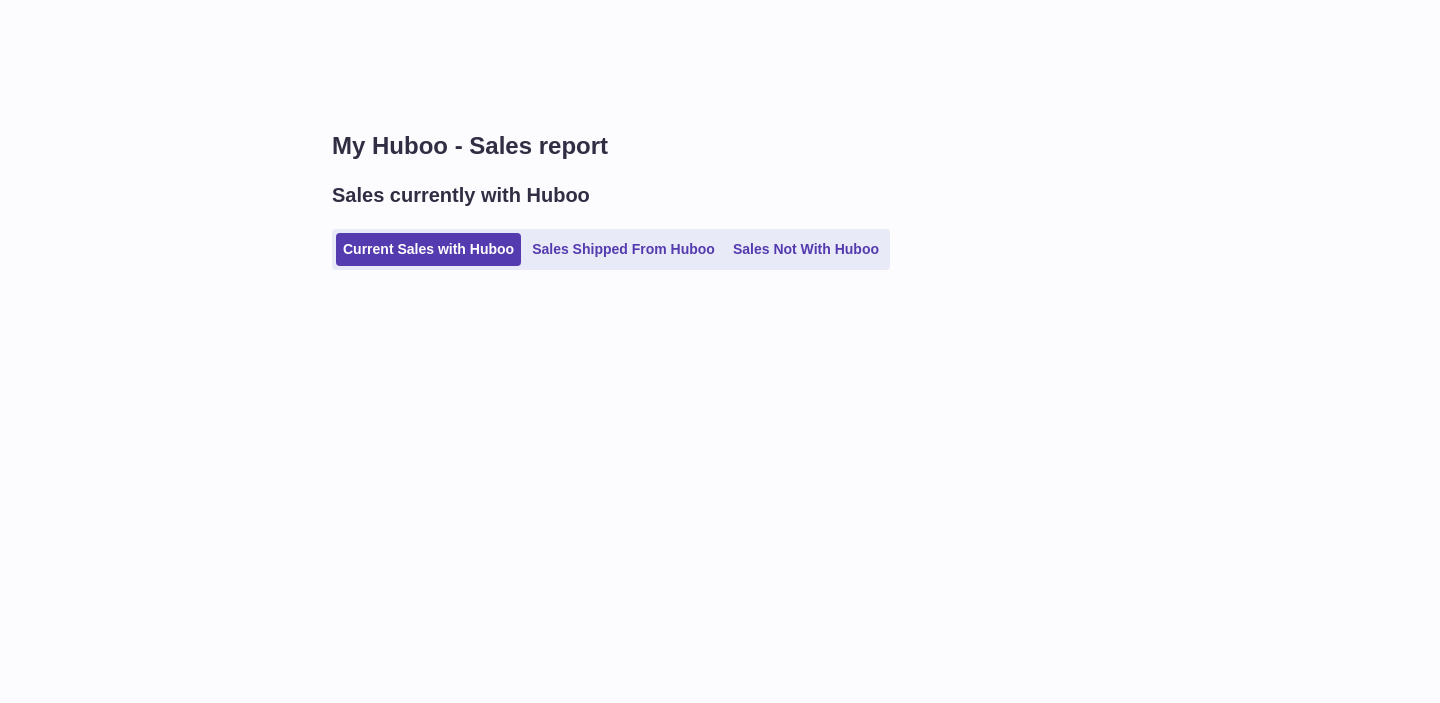 scroll, scrollTop: 0, scrollLeft: 0, axis: both 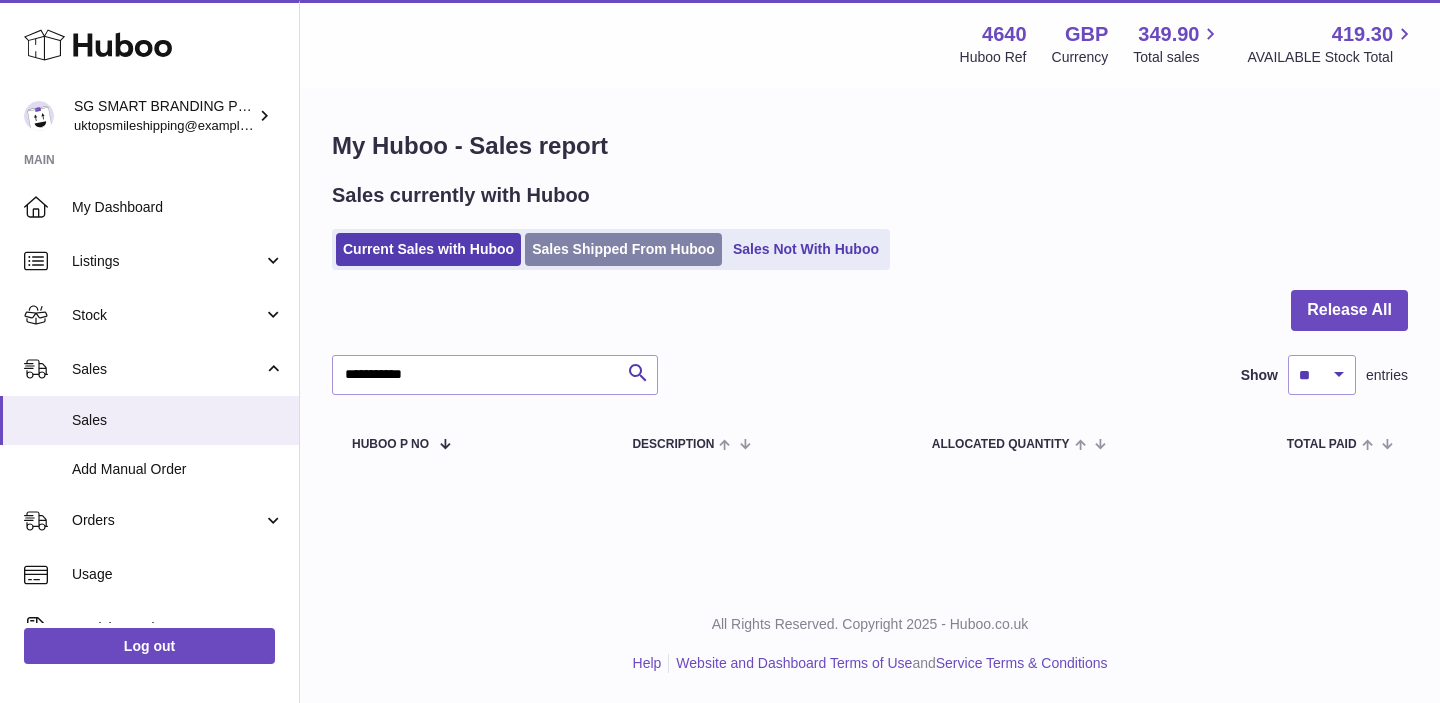 click on "Sales Shipped From Huboo" at bounding box center (623, 249) 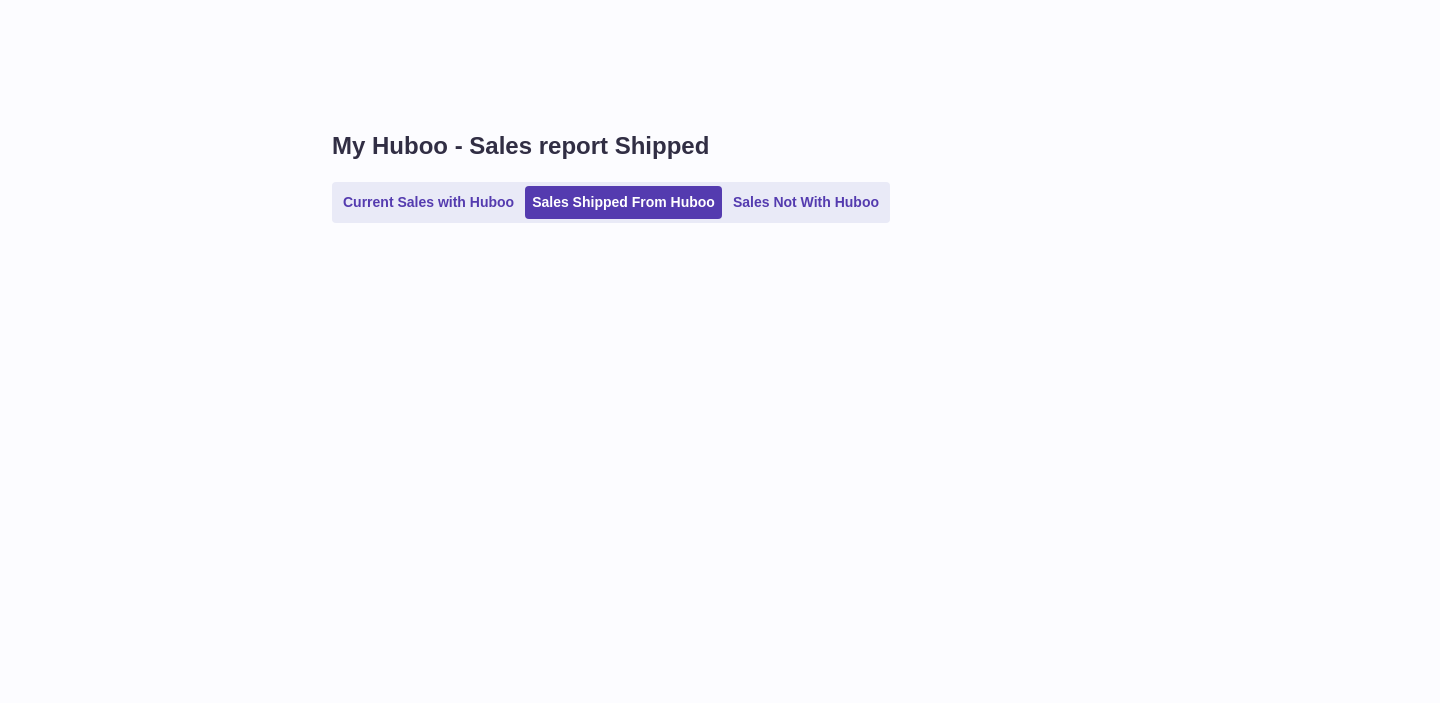 scroll, scrollTop: 0, scrollLeft: 0, axis: both 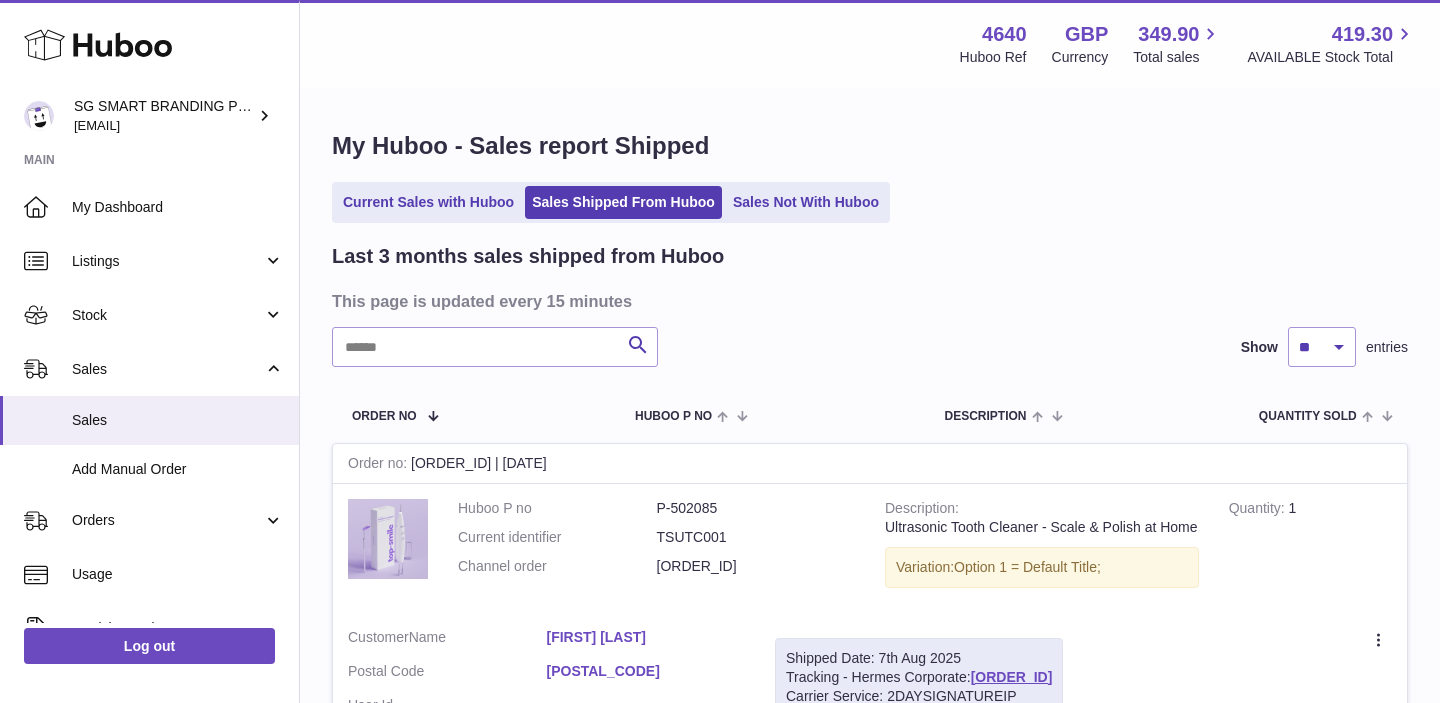 click on "My Huboo - Sales report Shipped
Current Sales with Huboo
Sales Shipped From Huboo
Sales Not With Huboo
Last 3 months sales shipped from Huboo     This page is updated every 15 minutes       Search
Show
** ** **
entries
Order No       Huboo P no       Description       Quantity Sold
Customer
Tracking
Order no
122442315 | 7th Aug
Huboo P no   P-502085   Current identifier   TSUTC001
Channel order
TSUK2452866     Description
Ultrasonic Tooth Cleaner - Scale & Polish at Home
Variation:
Option 1 = Default Title;
Quantity
1
Customer  Name   Abbie Allan   Postal Code" at bounding box center [870, 1935] 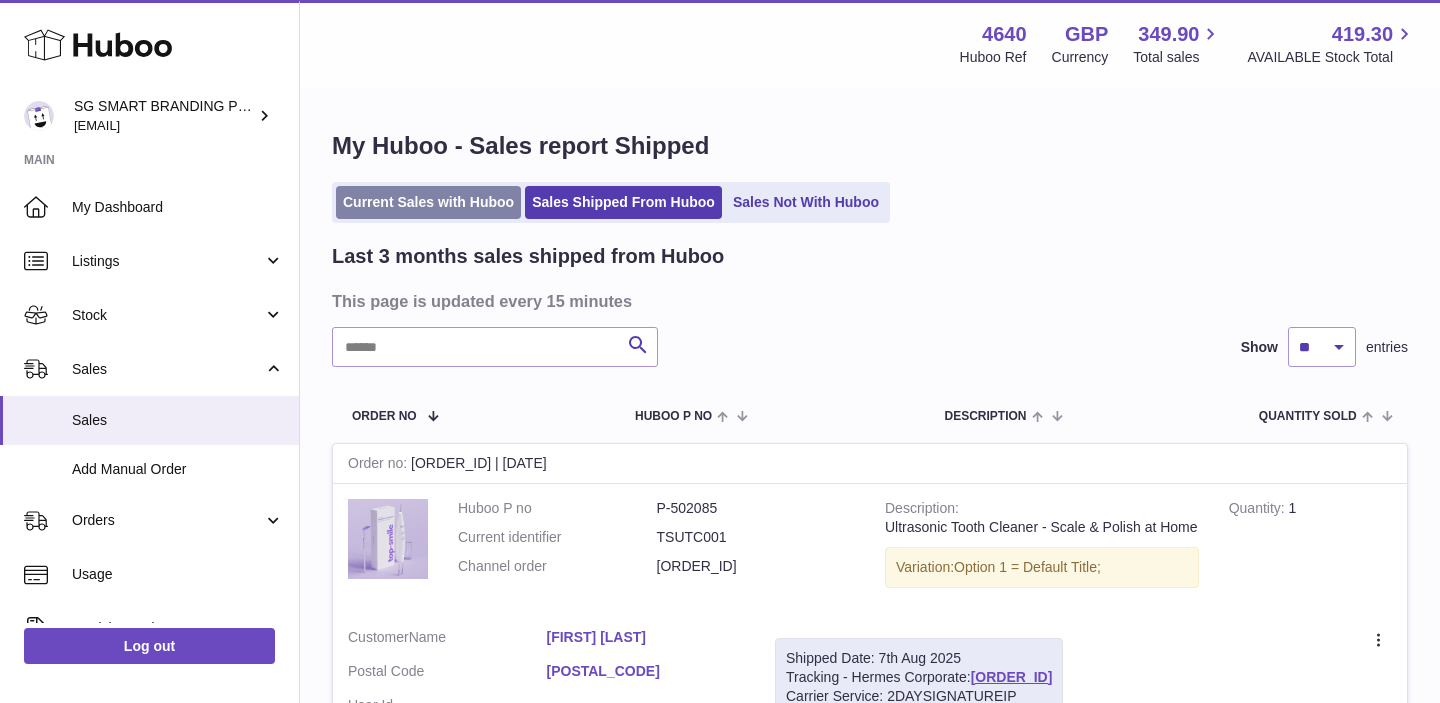 click on "Current Sales with Huboo" at bounding box center [428, 202] 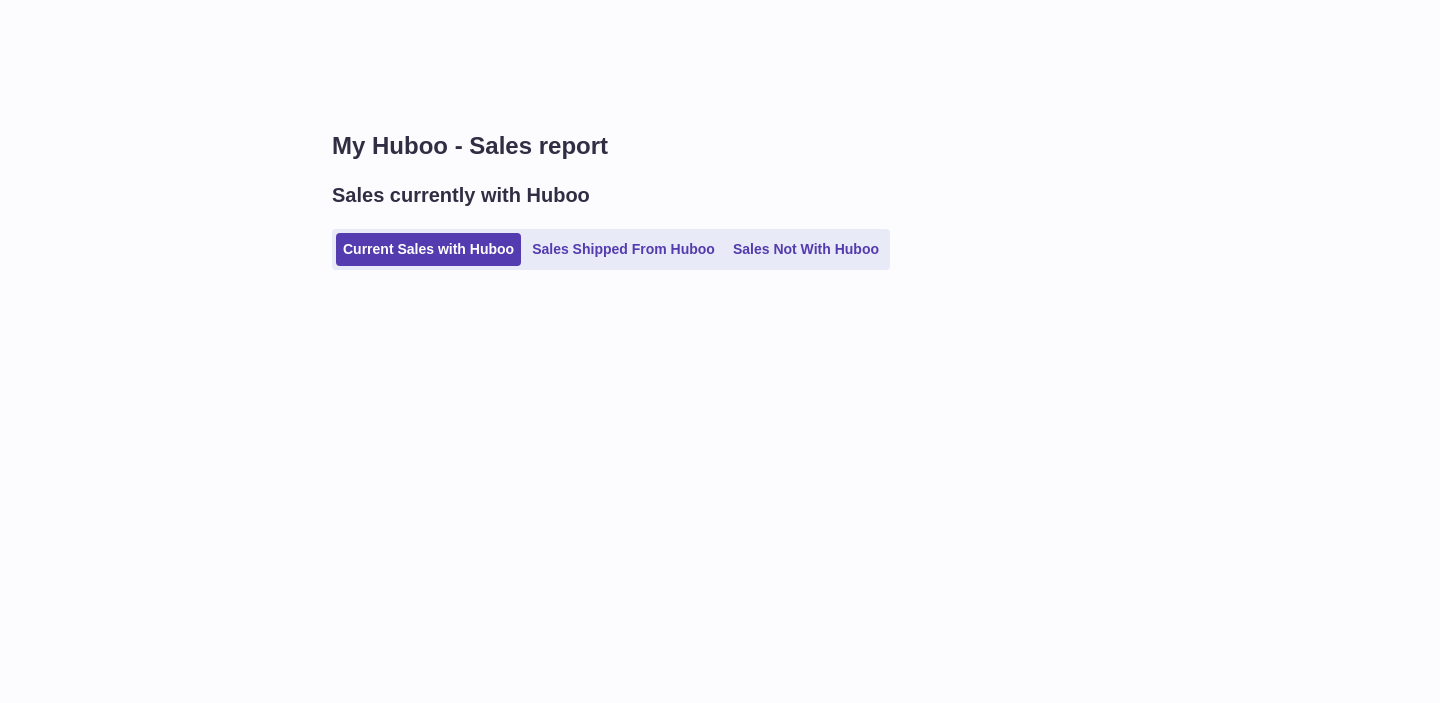 scroll, scrollTop: 0, scrollLeft: 0, axis: both 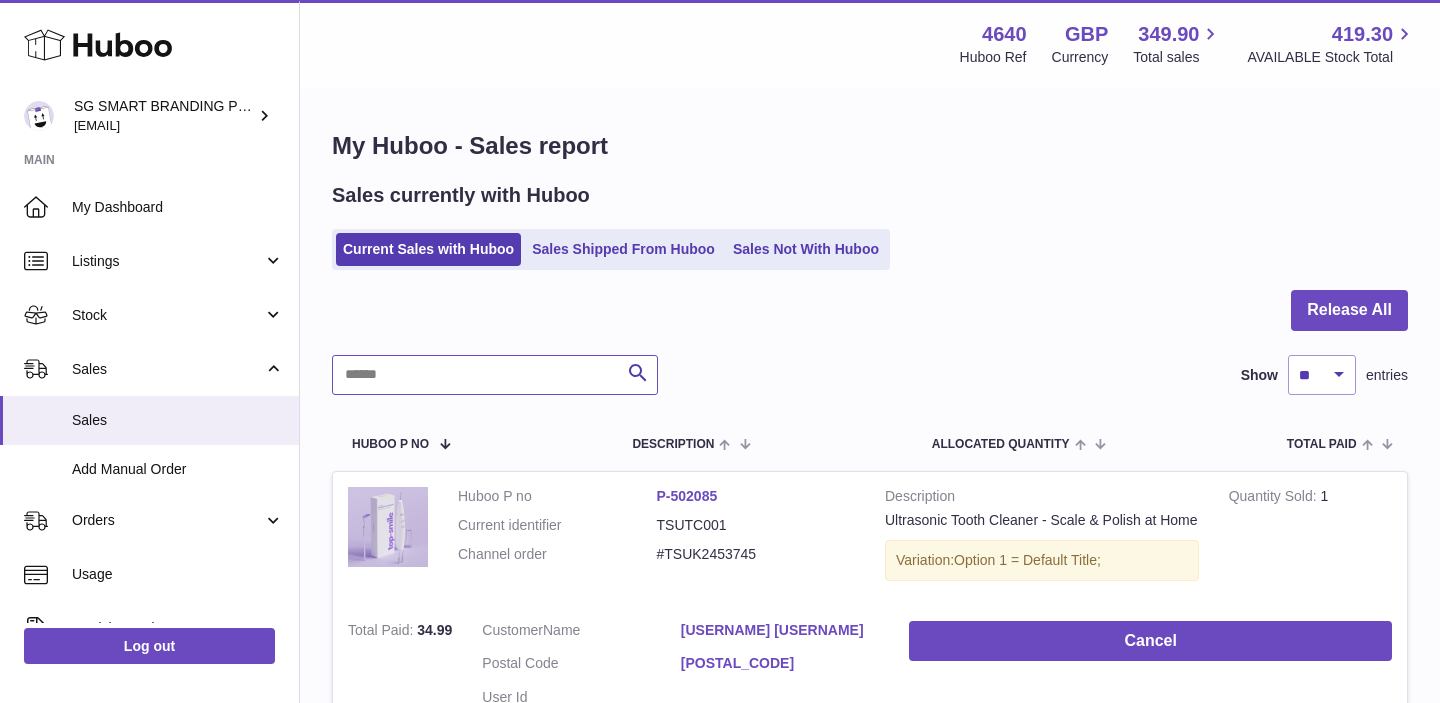 click at bounding box center [495, 375] 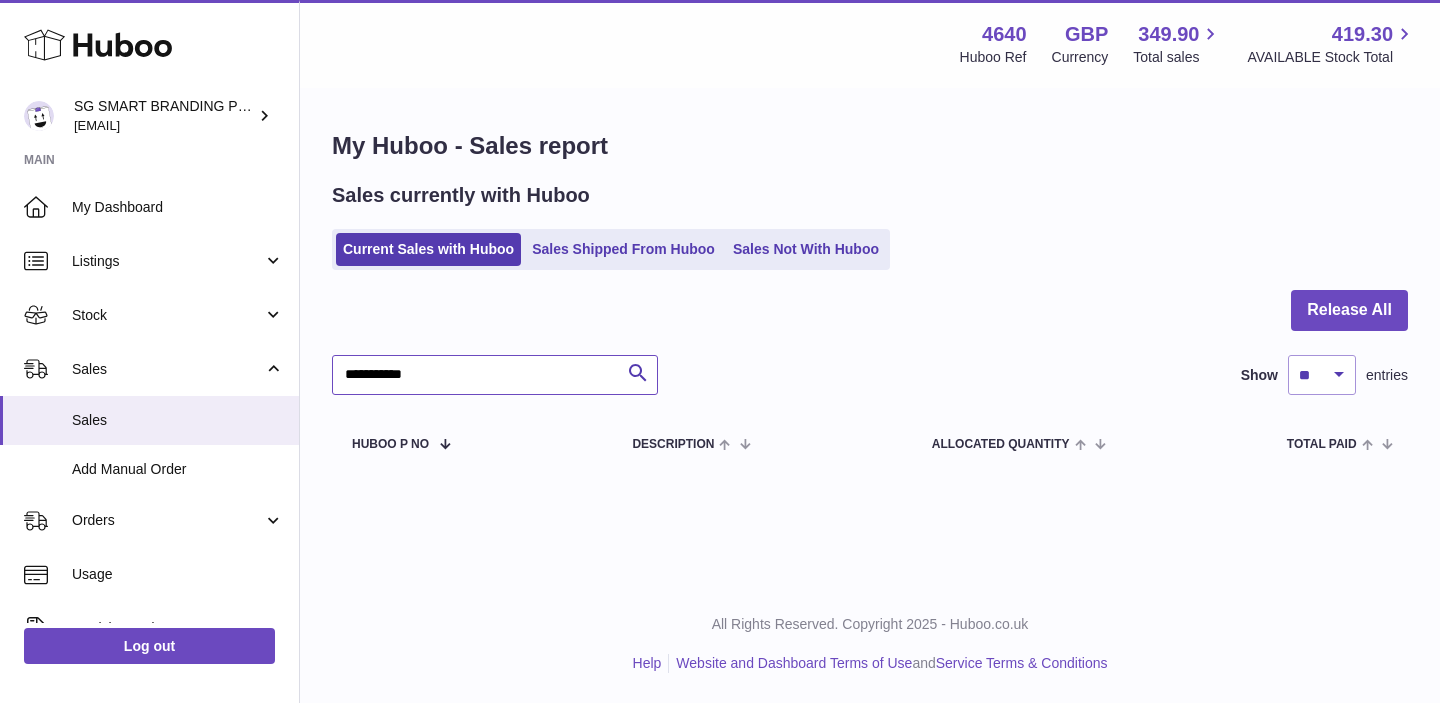 type on "**********" 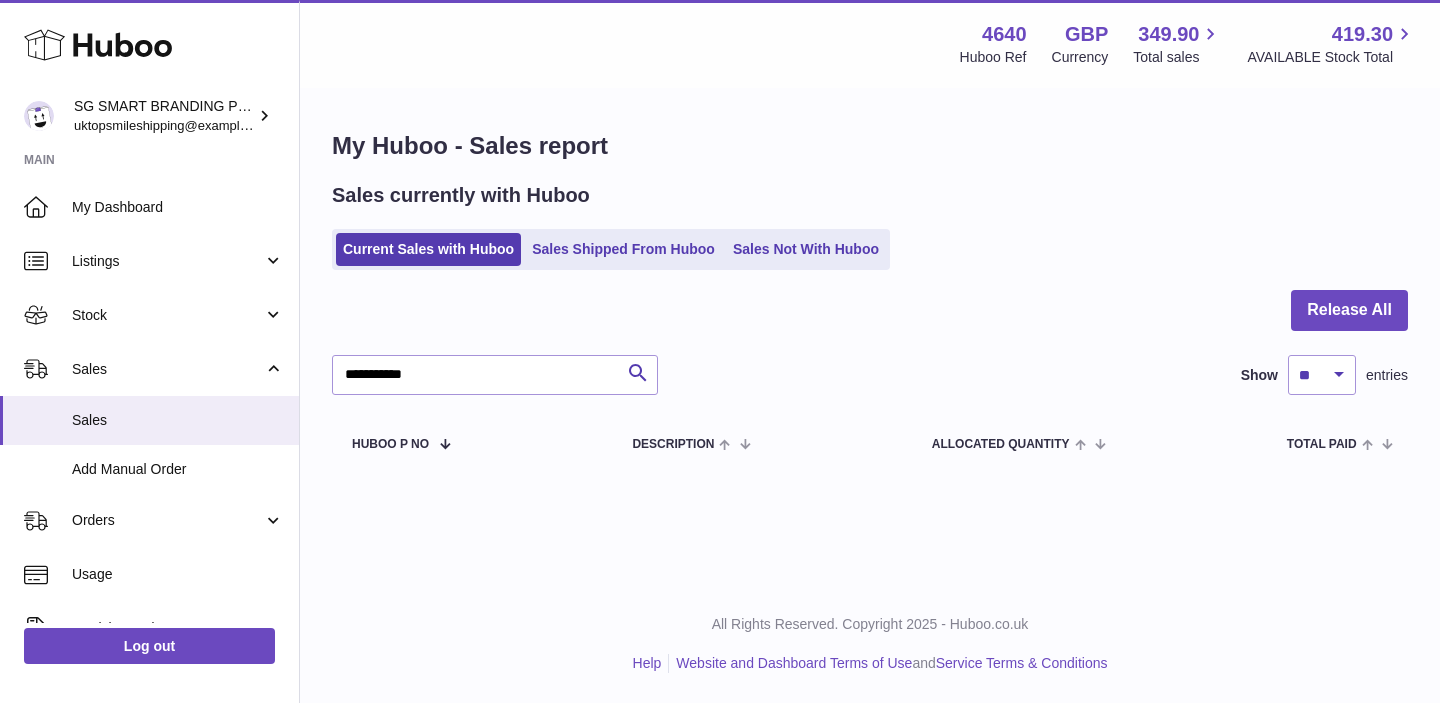 scroll, scrollTop: 0, scrollLeft: 0, axis: both 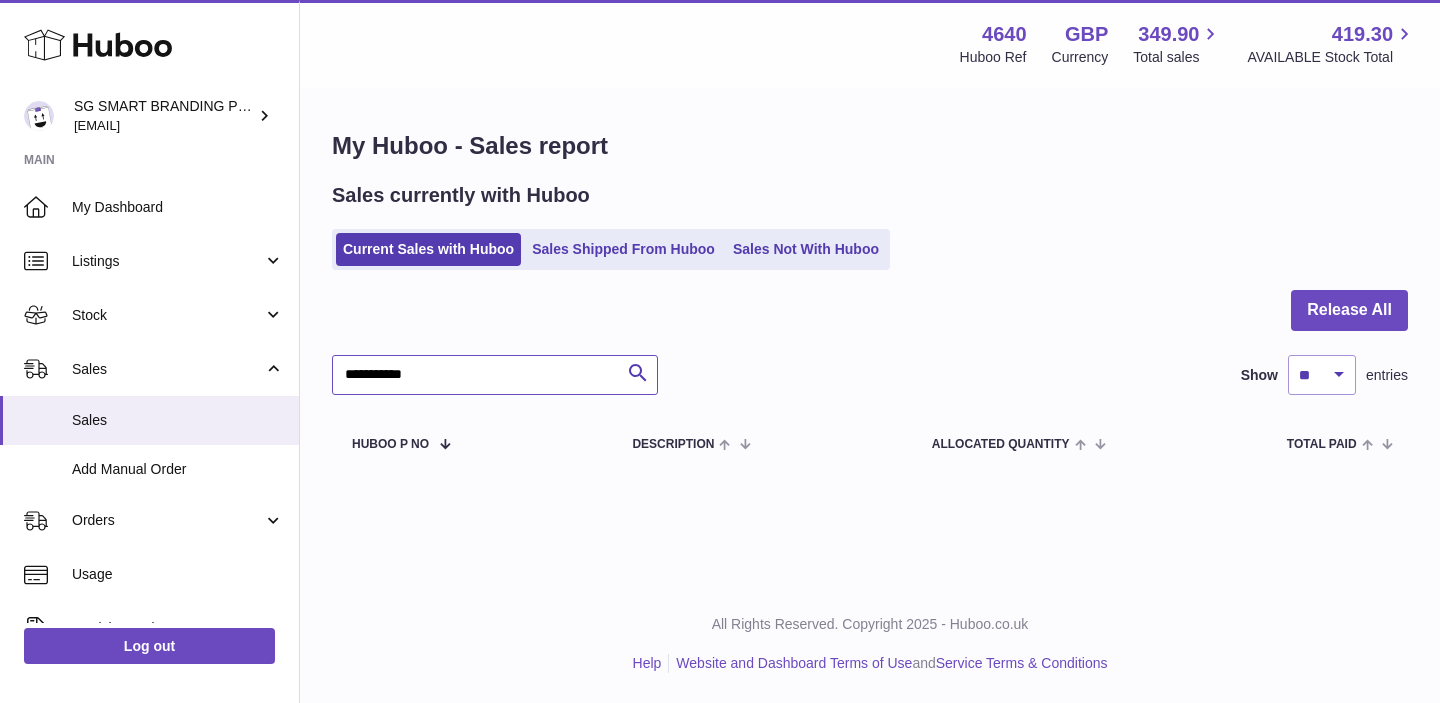 click on "**********" at bounding box center [495, 375] 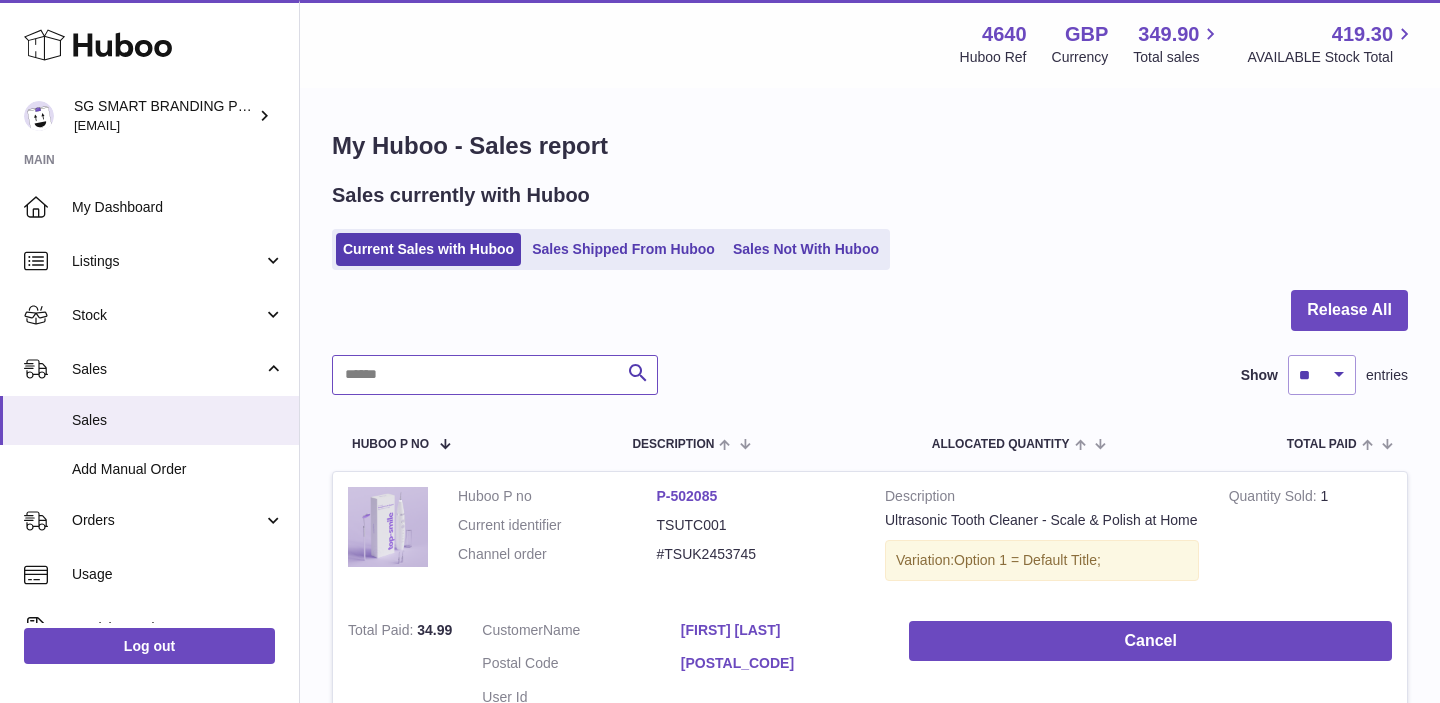 click at bounding box center [495, 375] 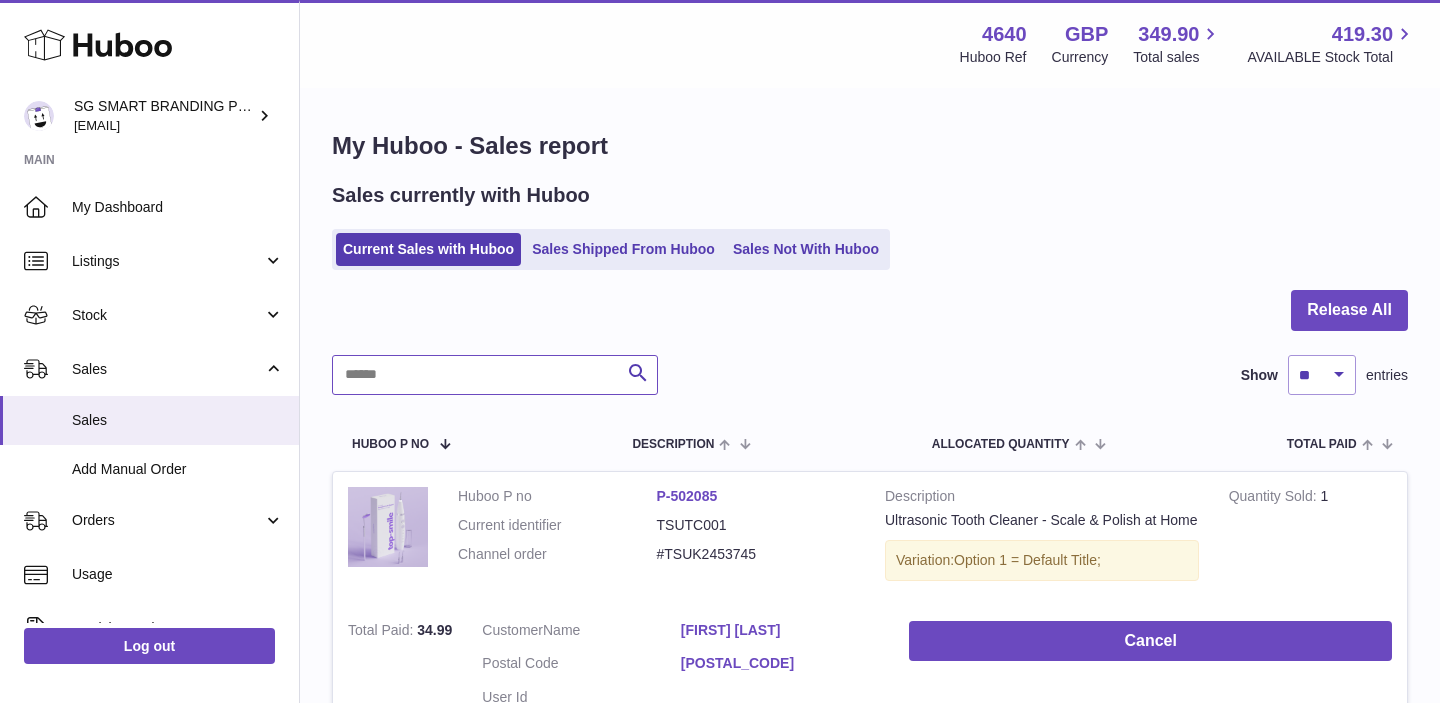 type on "**********" 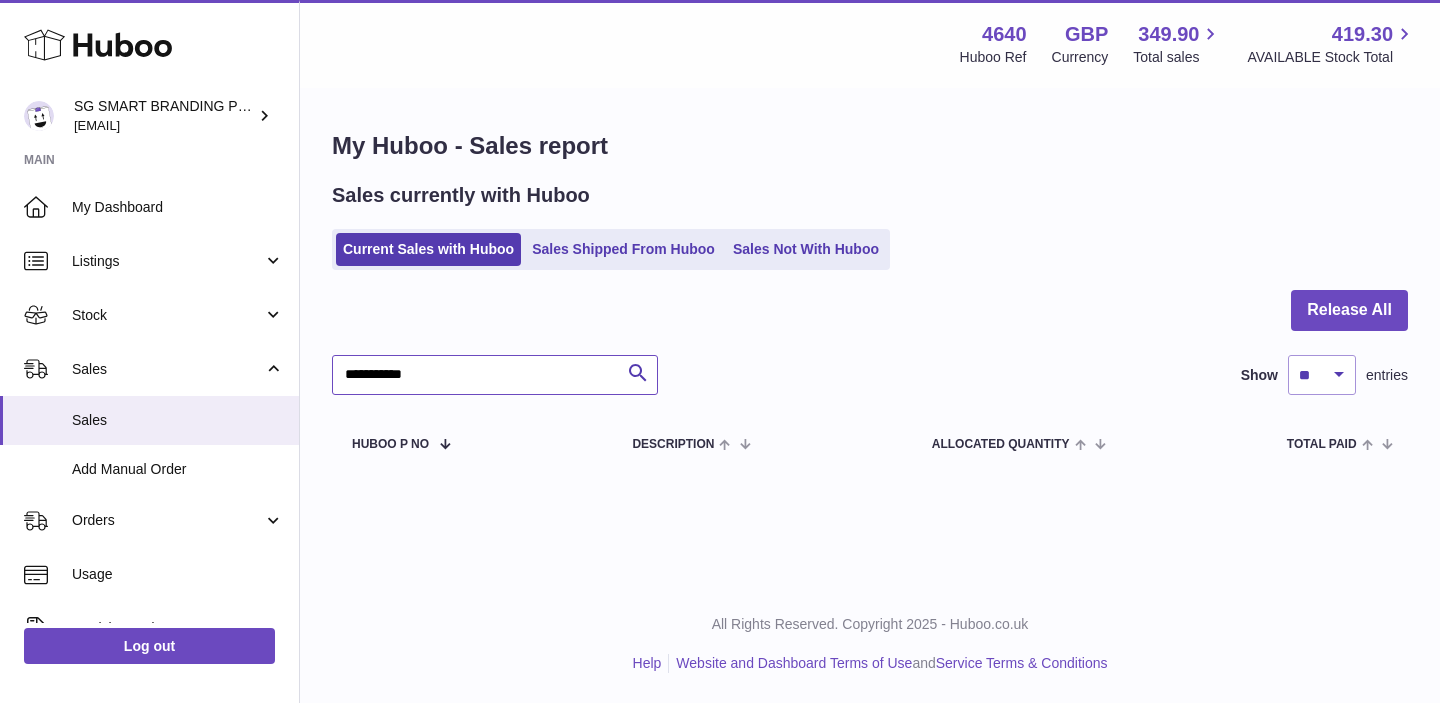 click on "**********" at bounding box center [495, 375] 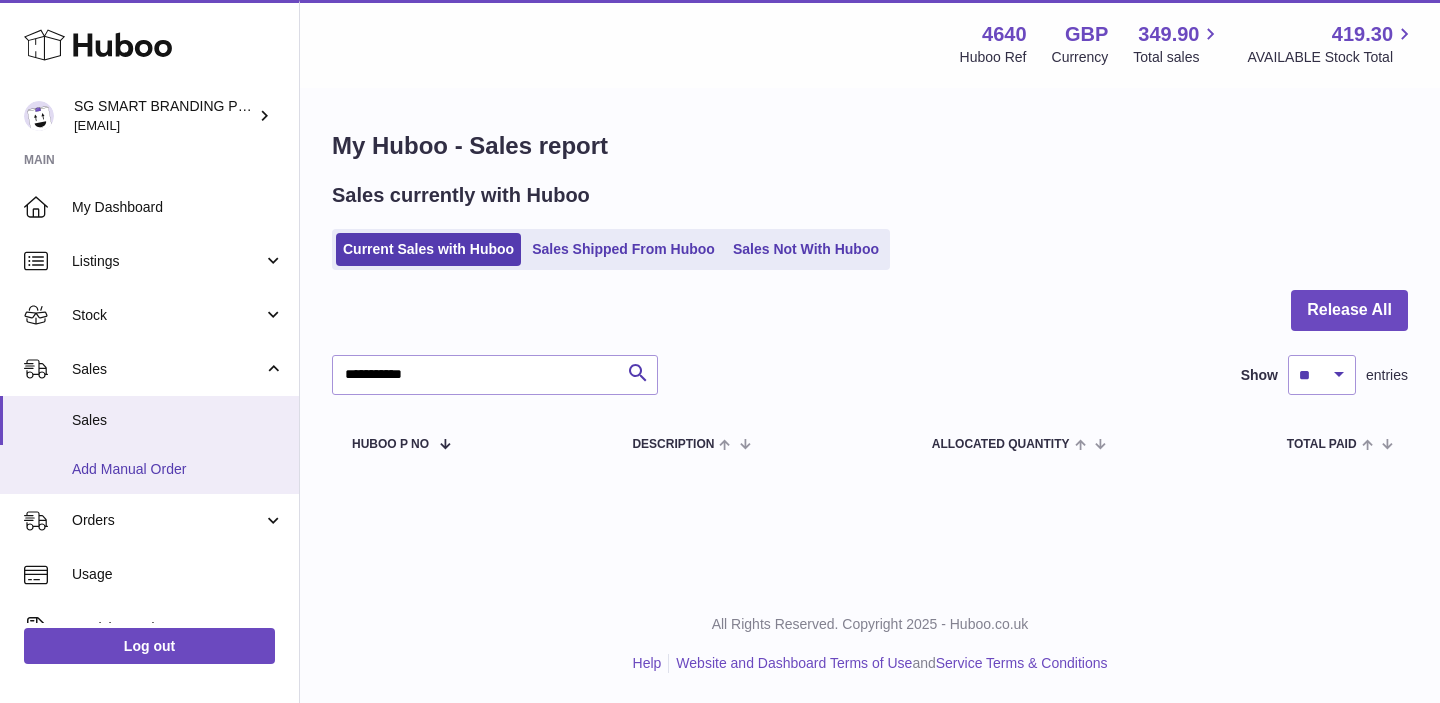 click on "Add Manual Order" at bounding box center [149, 469] 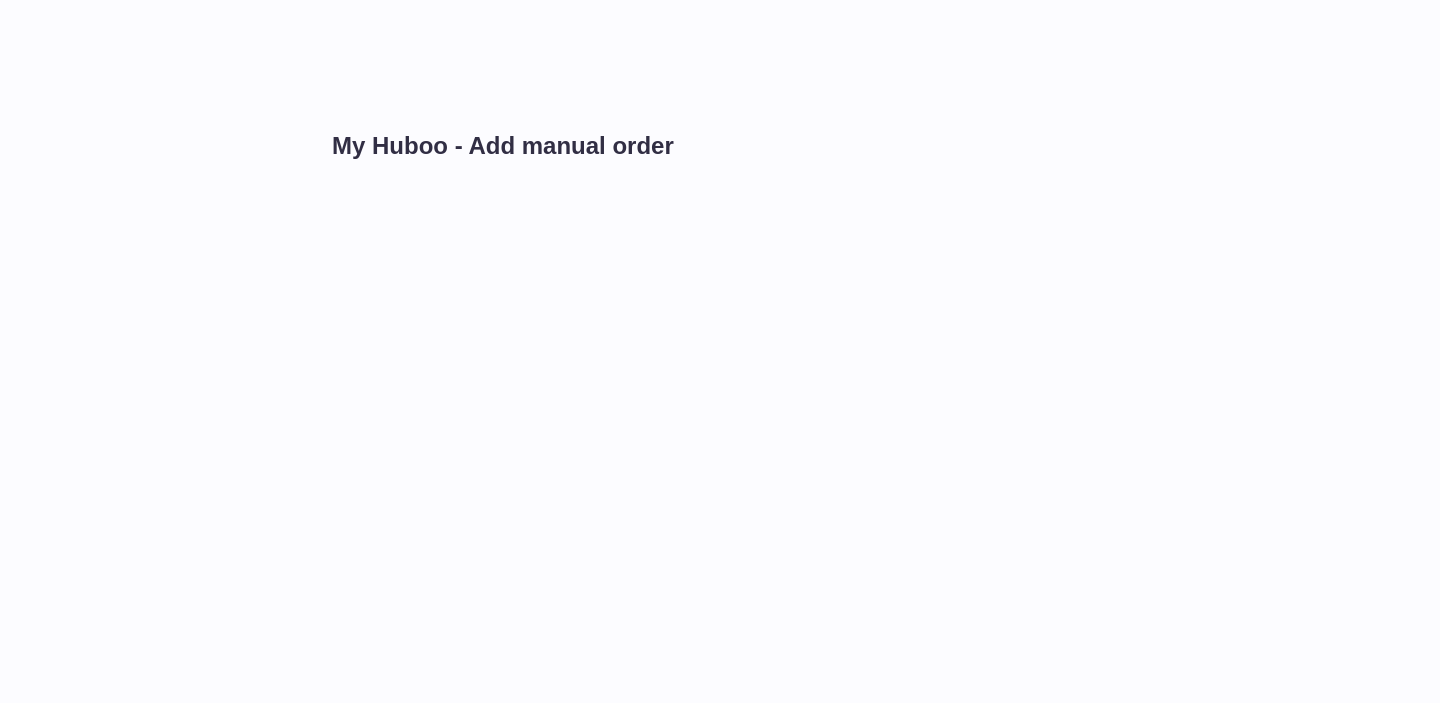 scroll, scrollTop: 0, scrollLeft: 0, axis: both 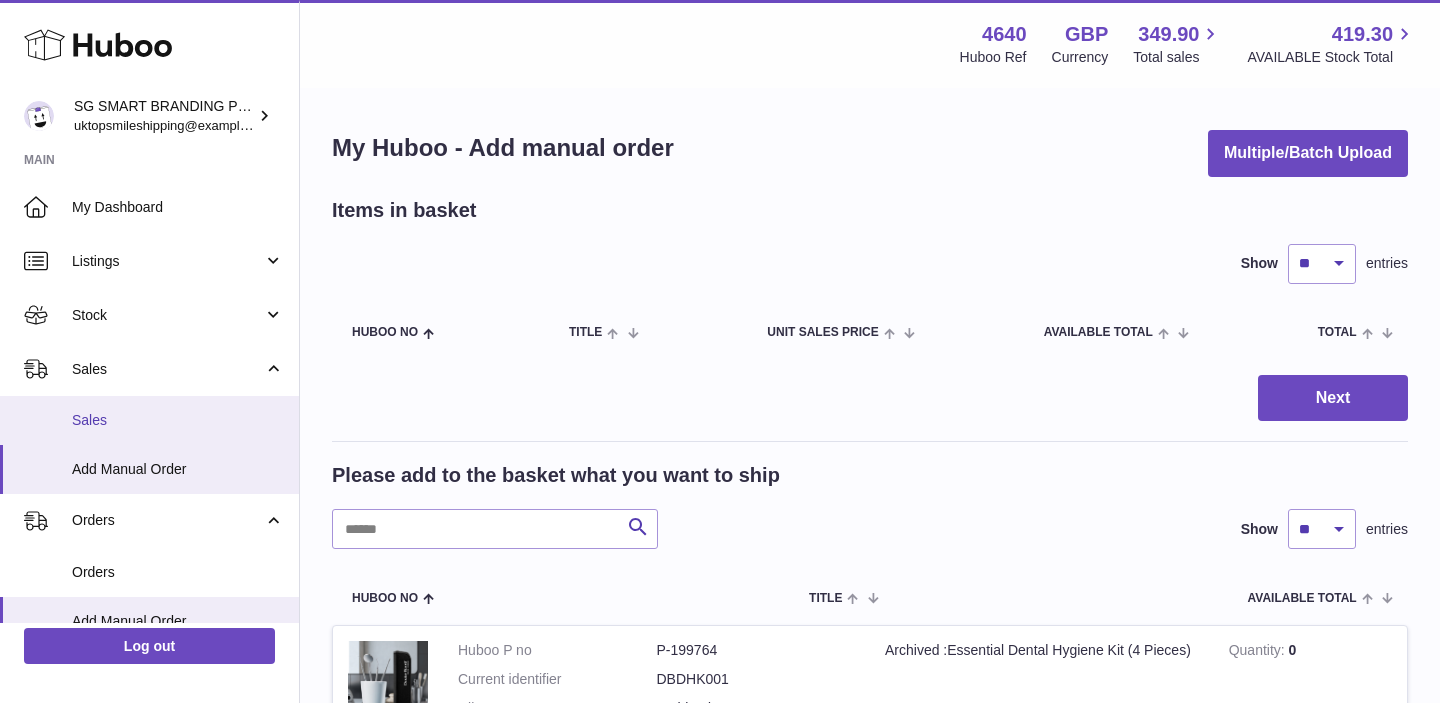 click on "Sales" at bounding box center (178, 420) 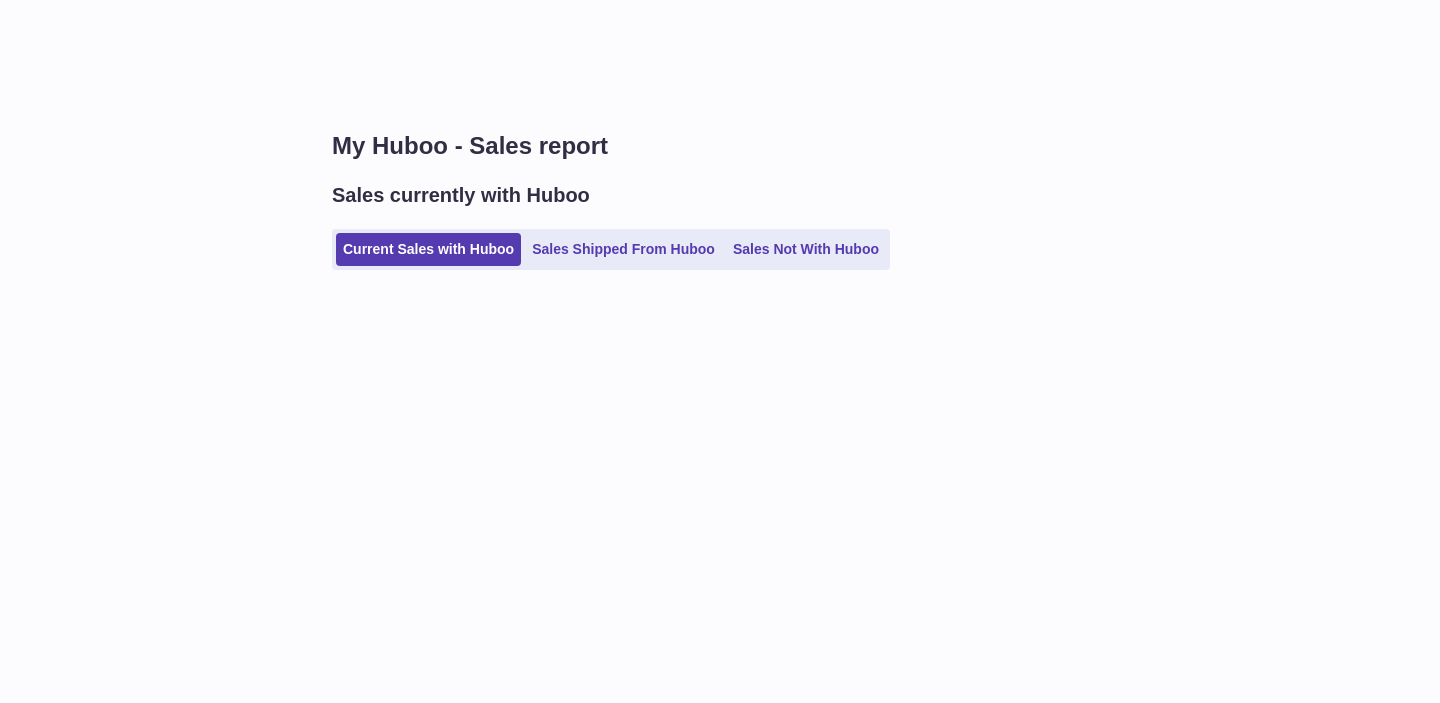 scroll, scrollTop: 0, scrollLeft: 0, axis: both 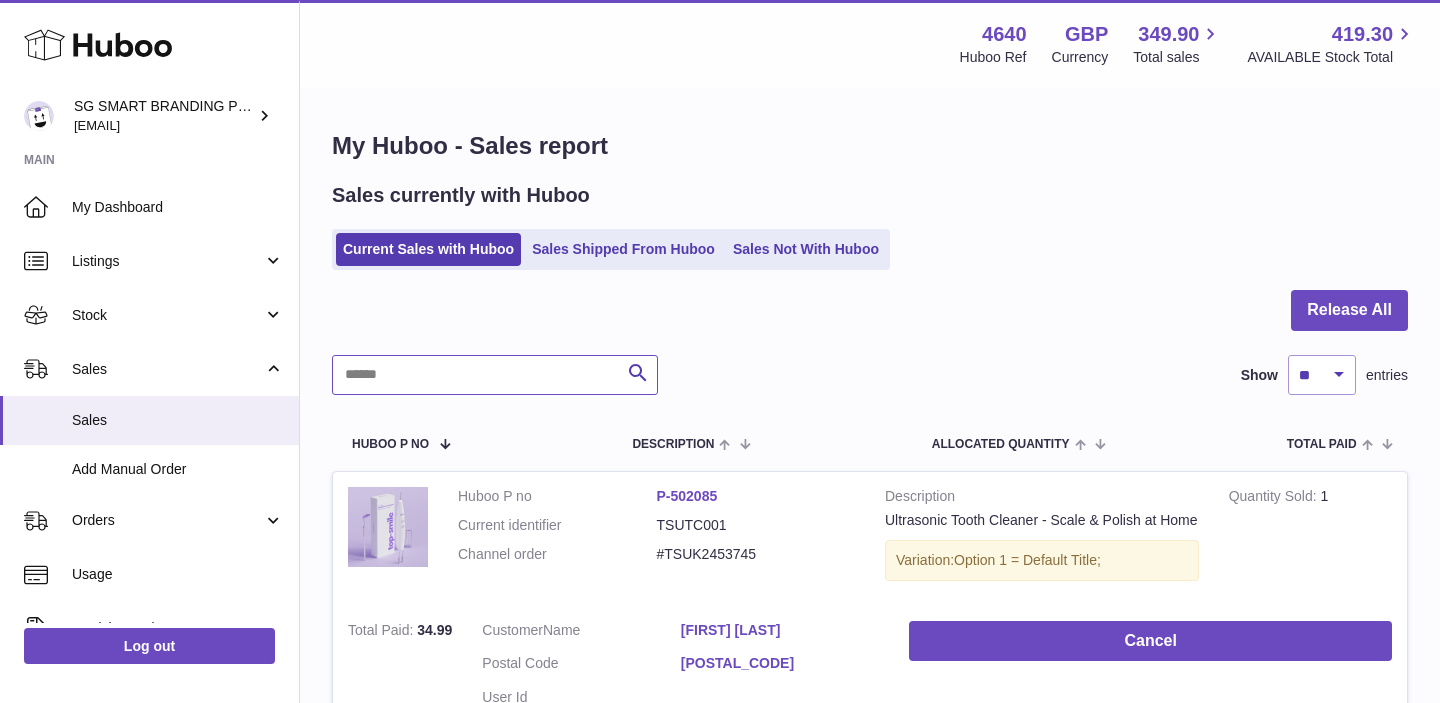 click at bounding box center [495, 375] 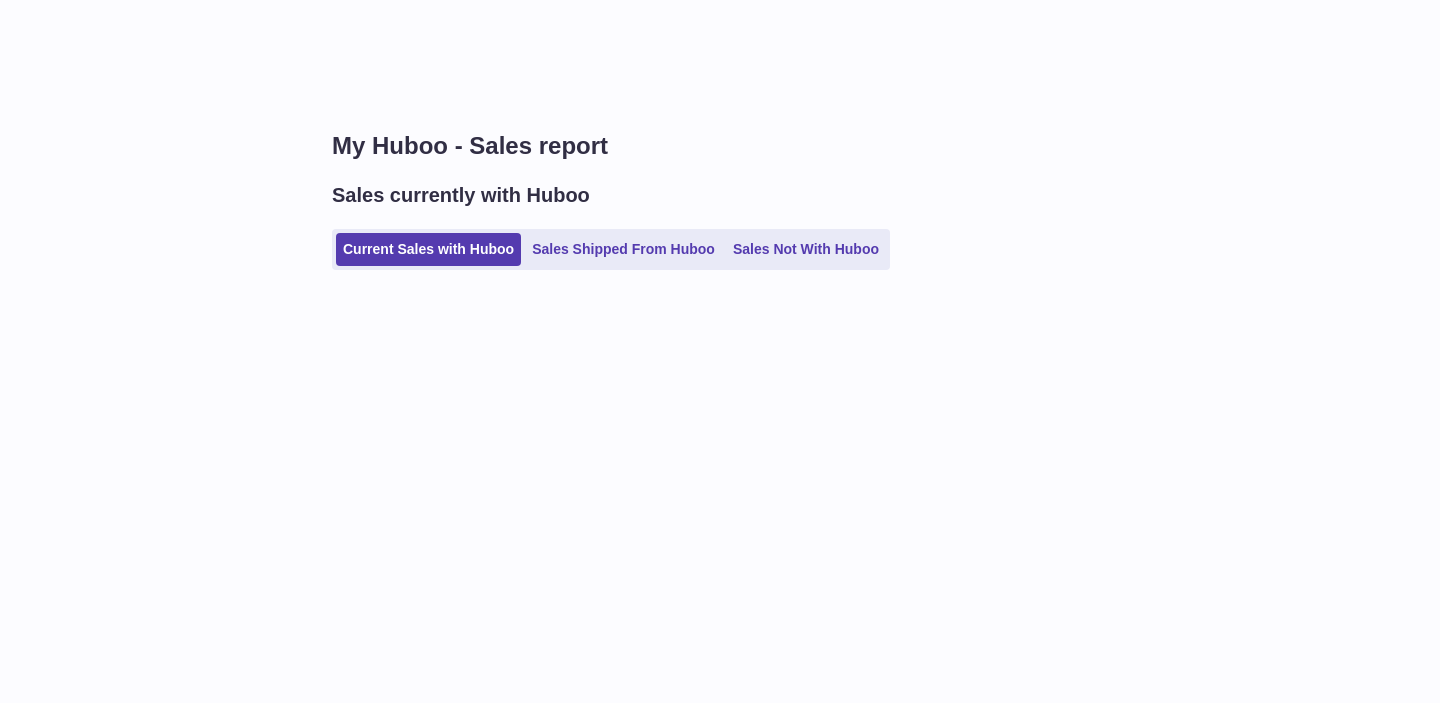 scroll, scrollTop: 0, scrollLeft: 0, axis: both 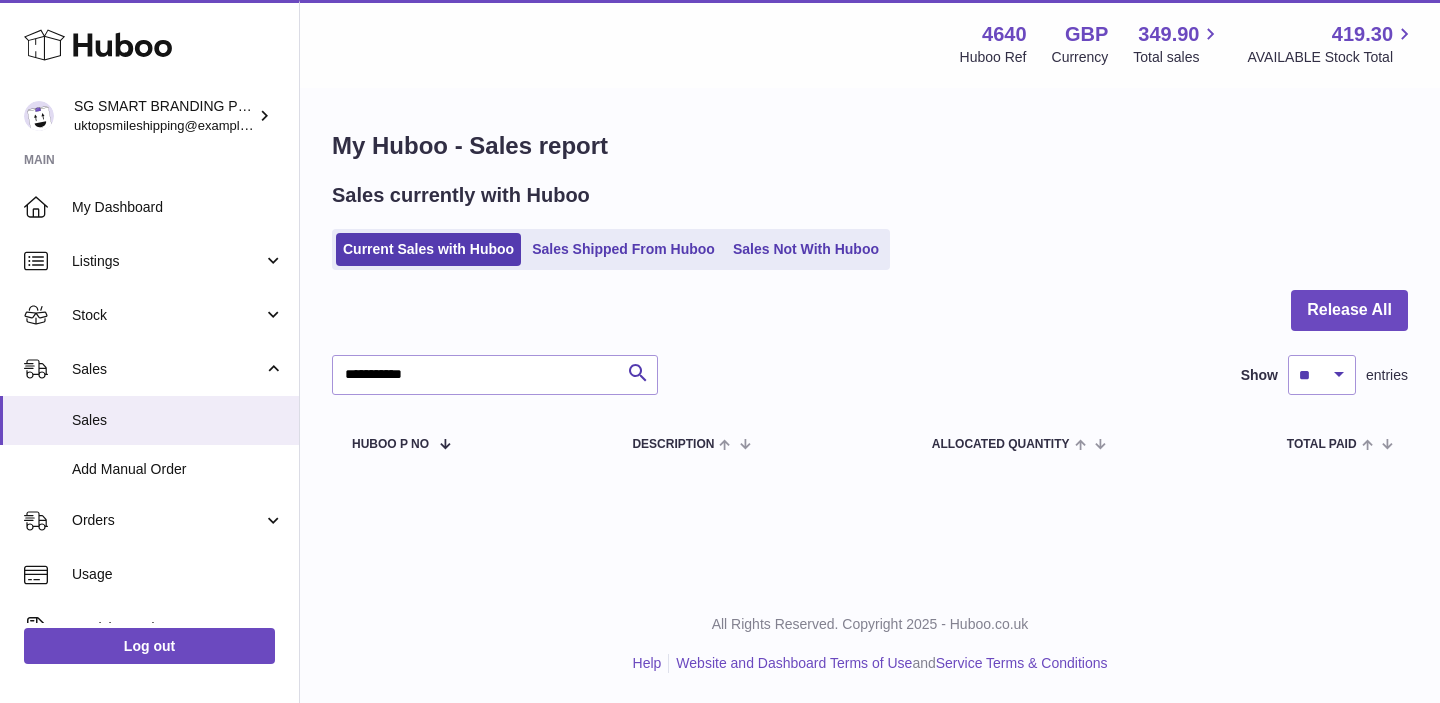 click on "Current Sales with Huboo
Sales Shipped From Huboo
Sales Not With Huboo" at bounding box center [611, 249] 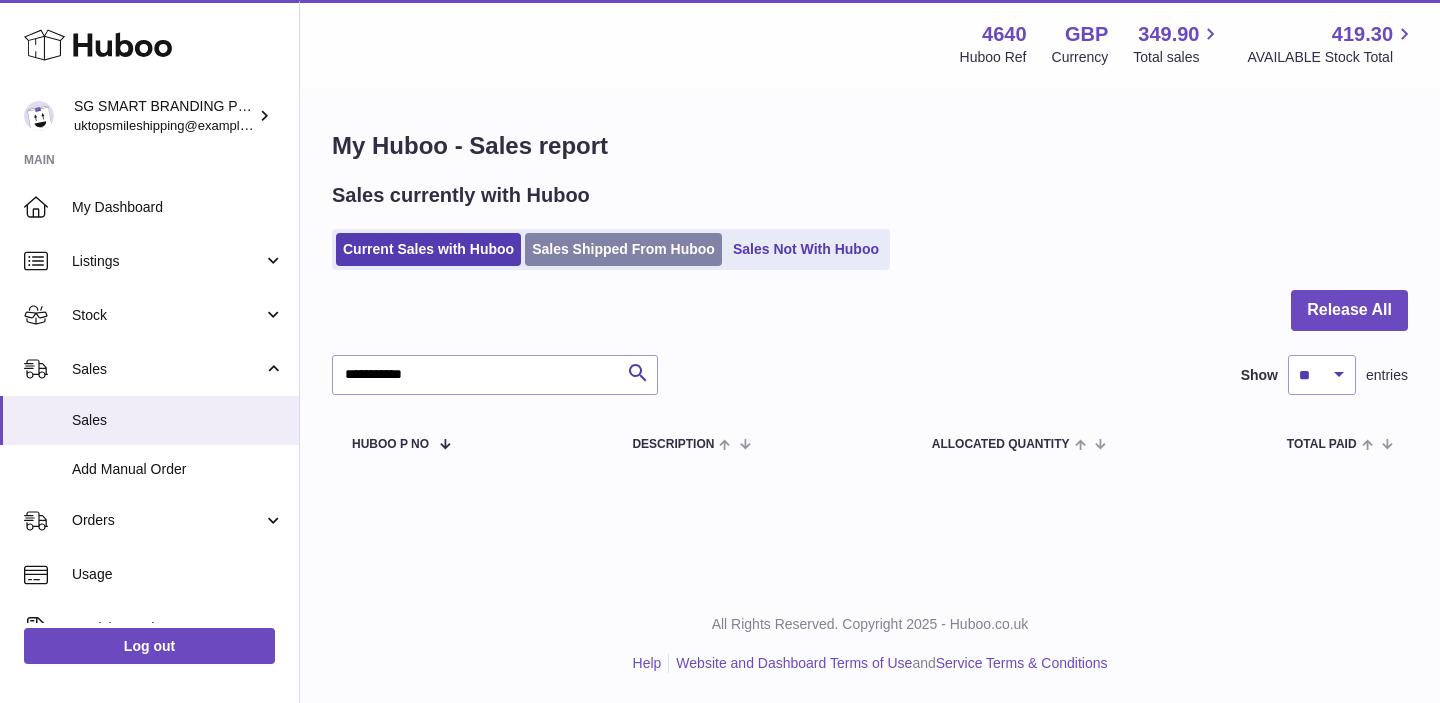 click on "Sales Shipped From Huboo" at bounding box center [623, 249] 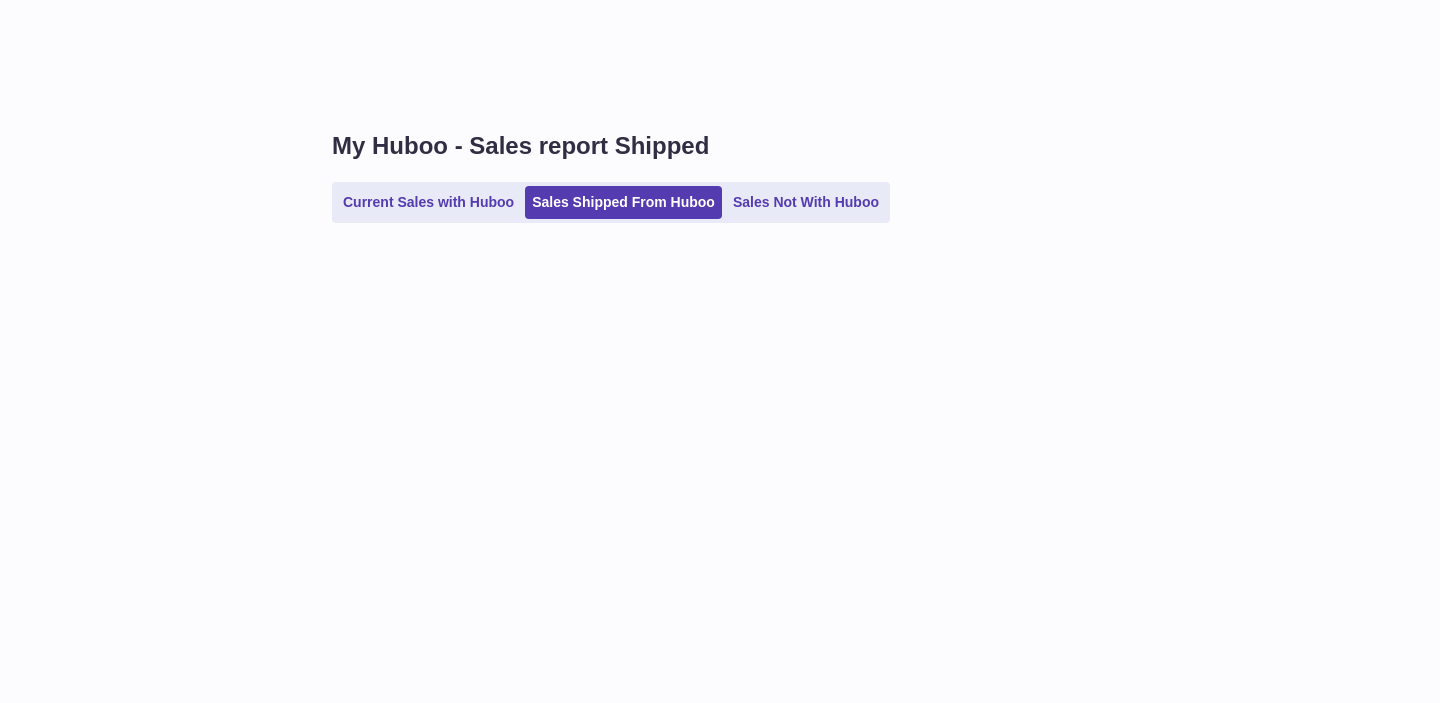 scroll, scrollTop: 0, scrollLeft: 0, axis: both 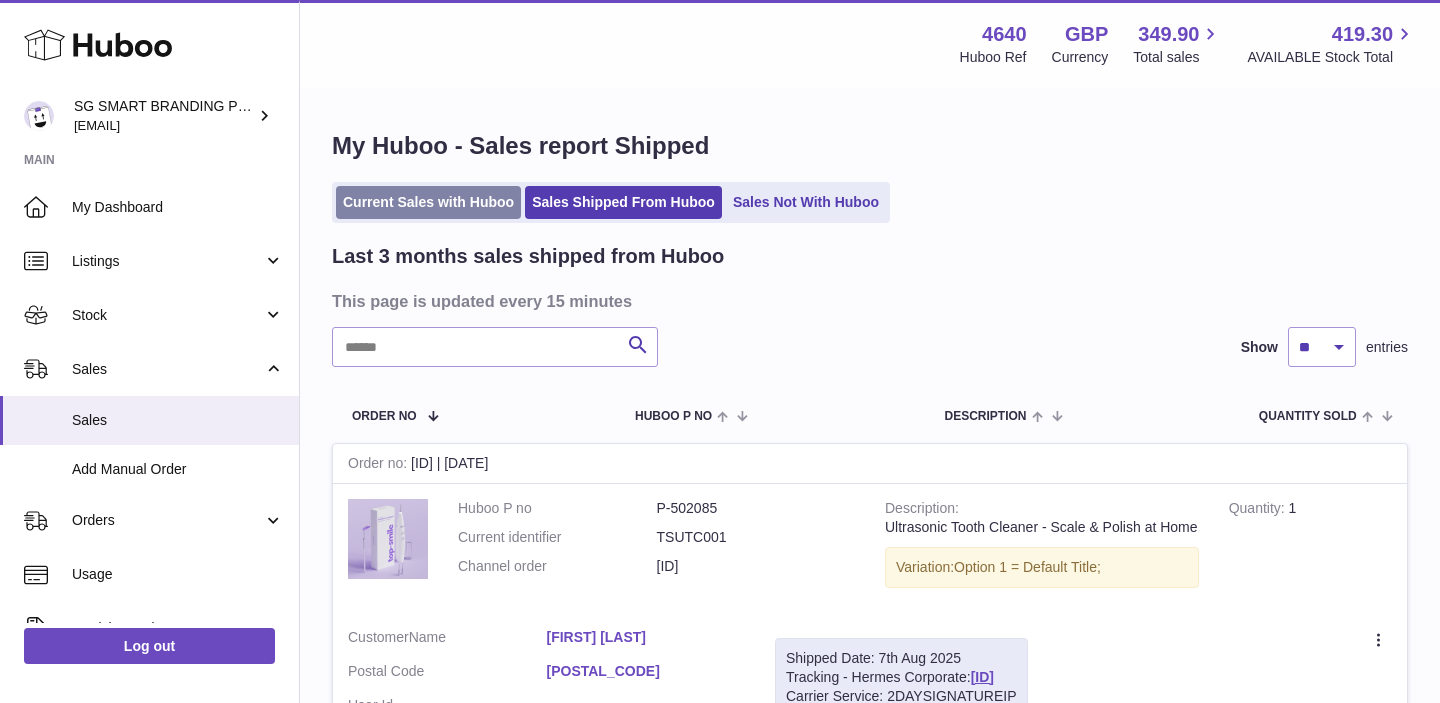 click on "Current Sales with Huboo" at bounding box center (428, 202) 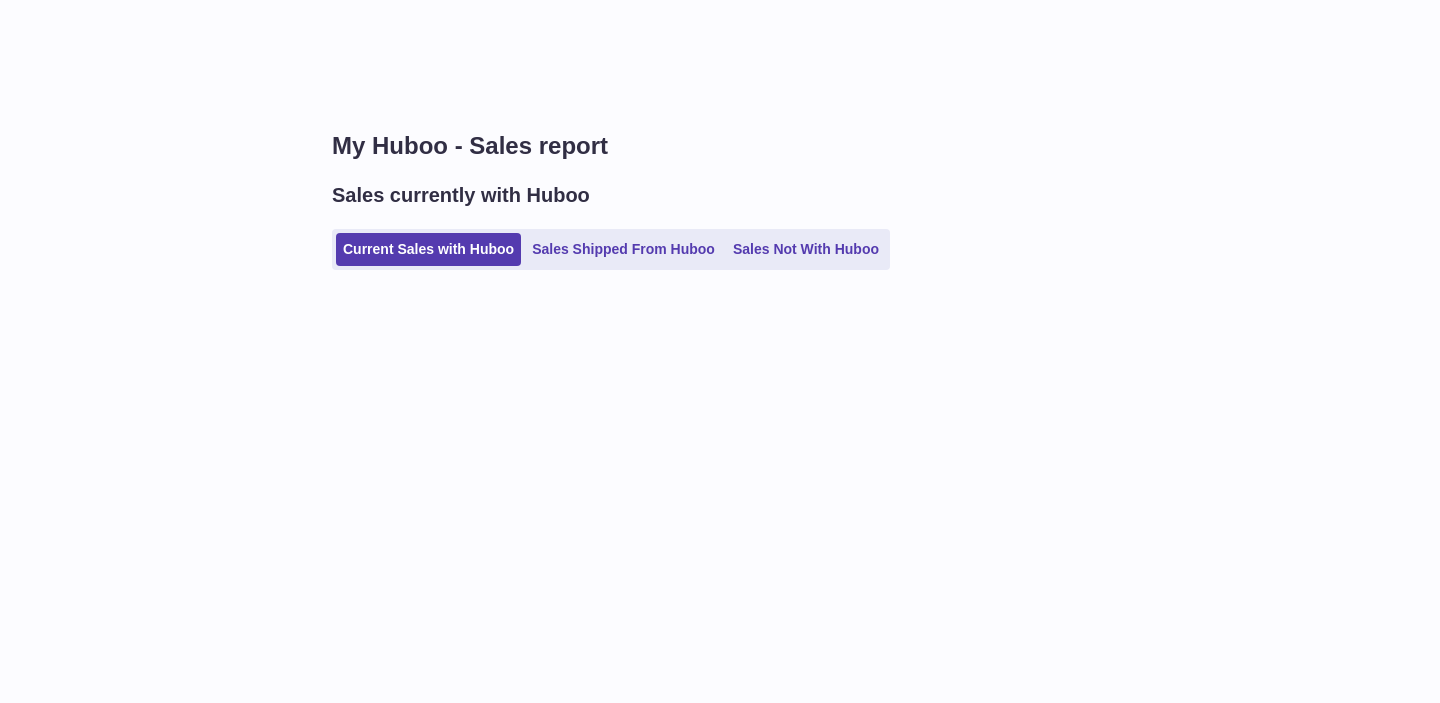 scroll, scrollTop: 0, scrollLeft: 0, axis: both 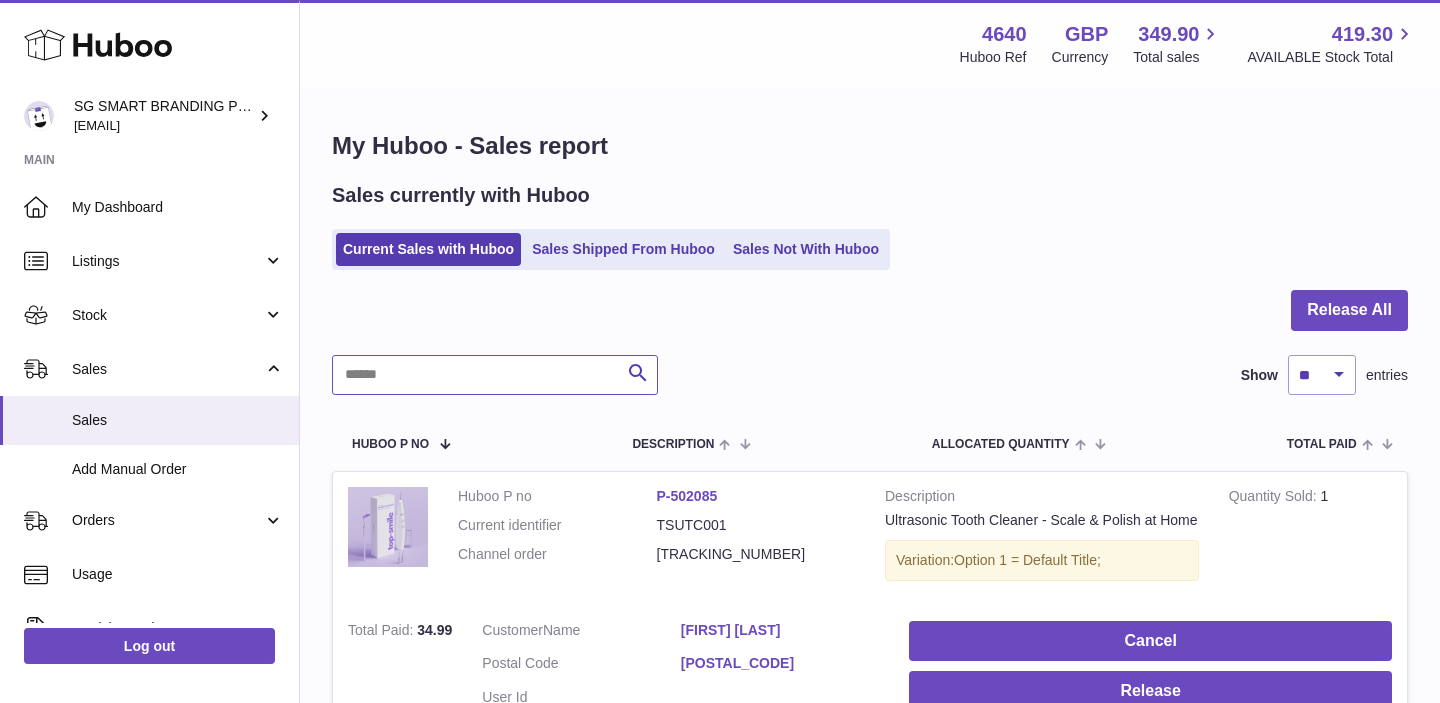 click at bounding box center [495, 375] 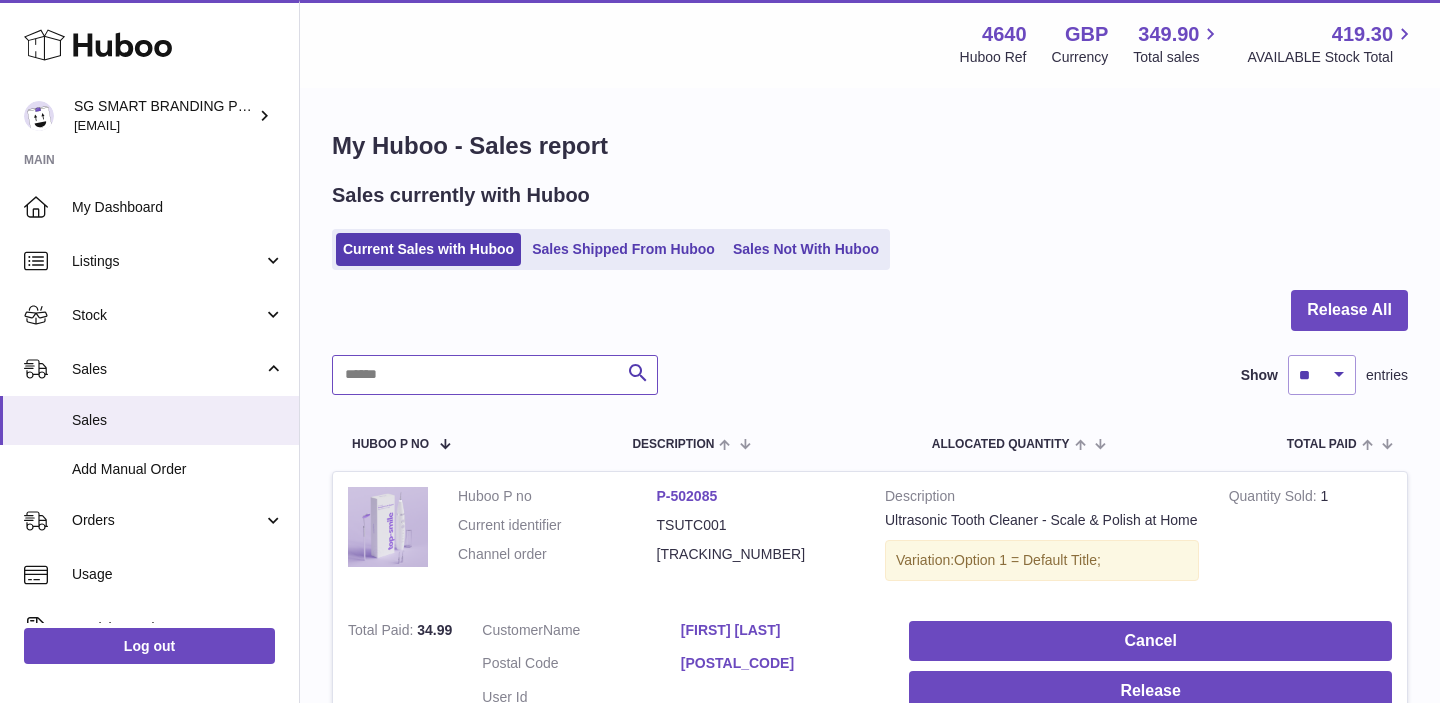 paste on "**********" 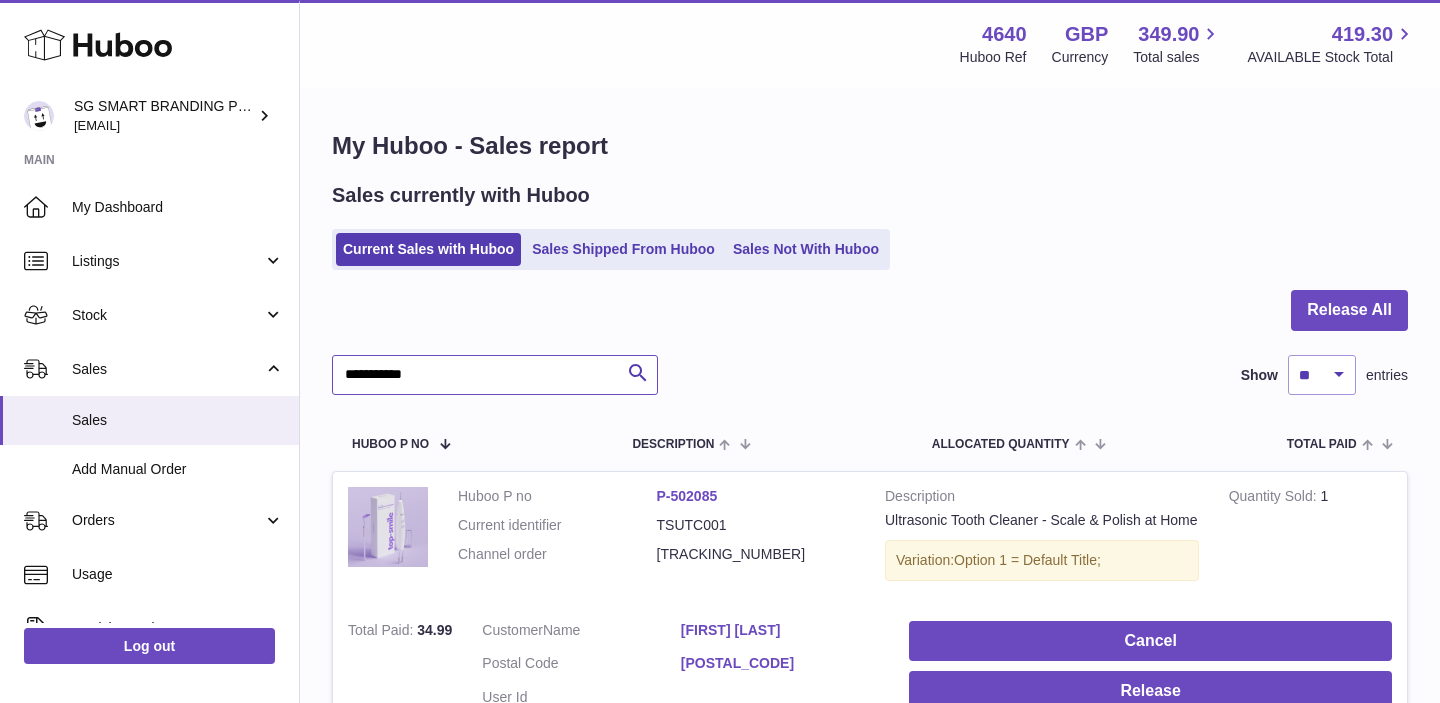 scroll, scrollTop: 164, scrollLeft: 0, axis: vertical 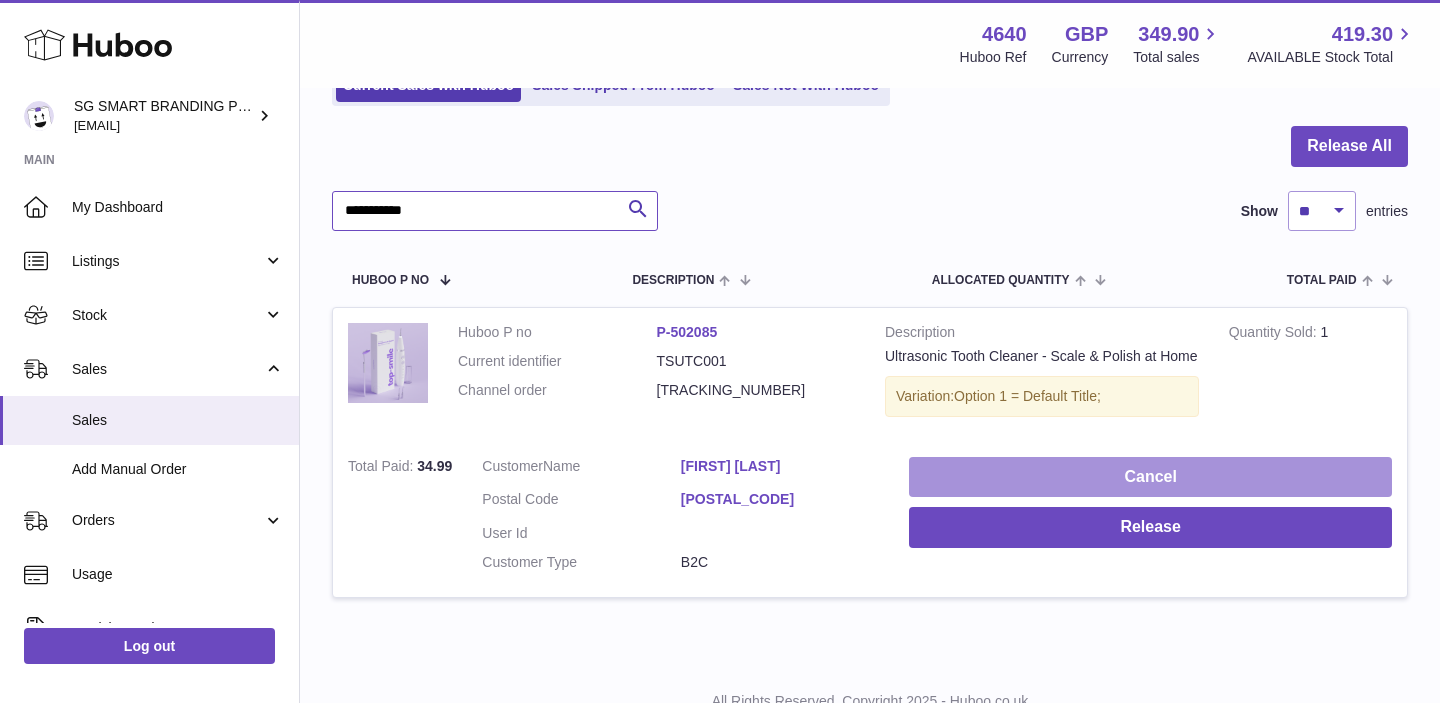 type on "**********" 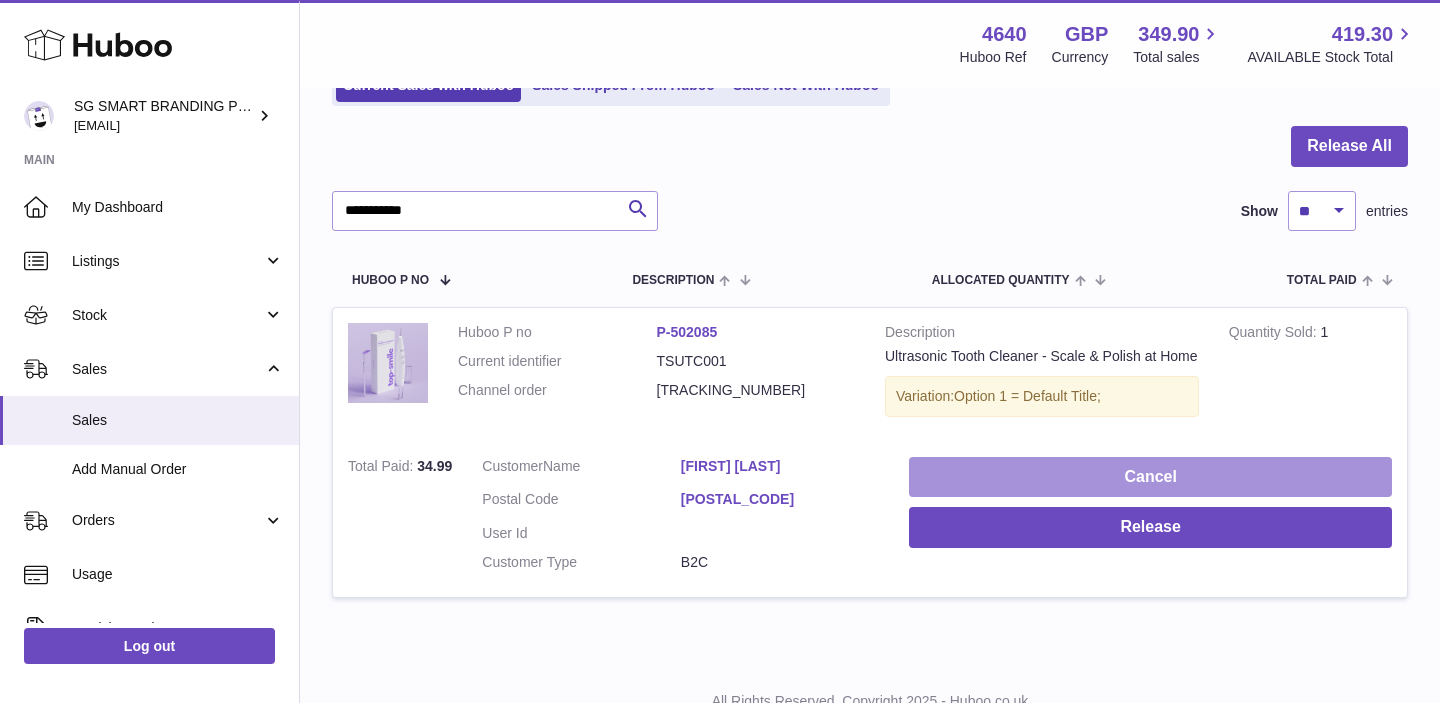 click on "Cancel" at bounding box center (1150, 477) 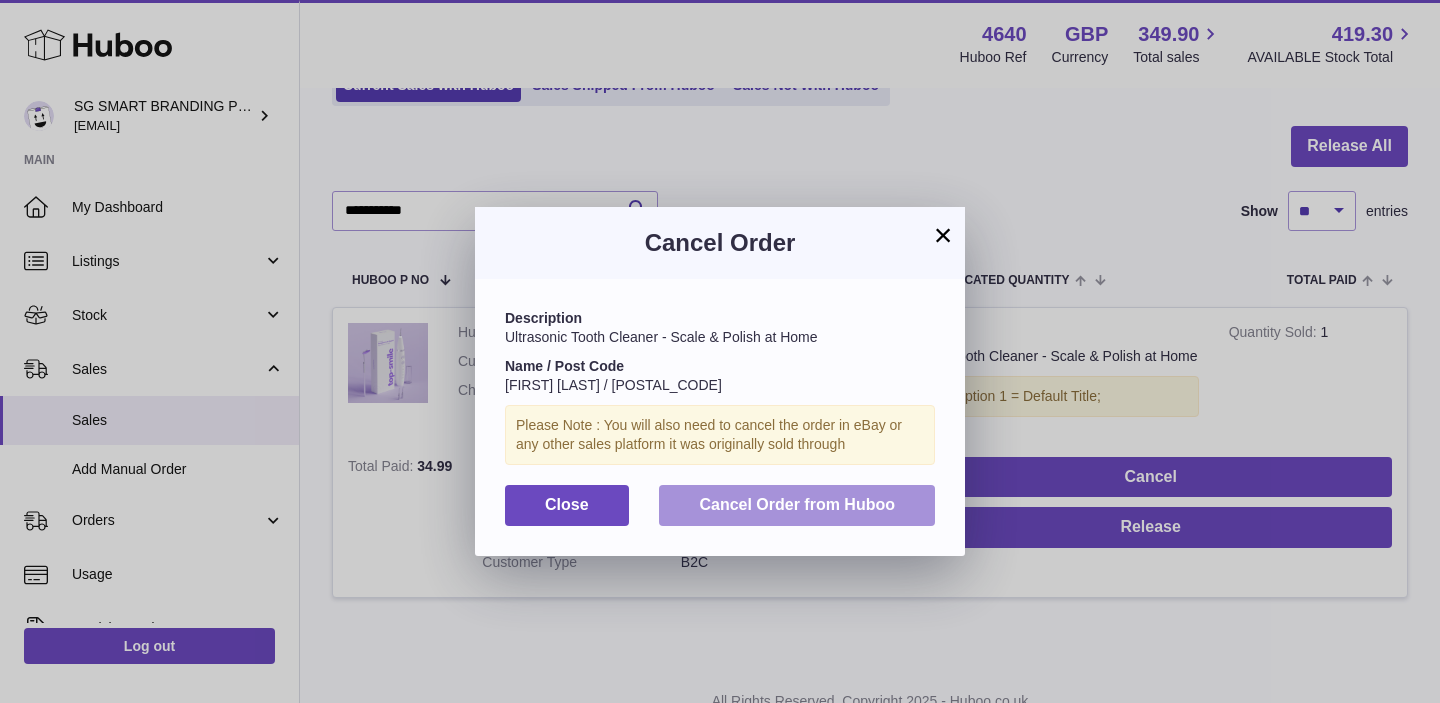 click on "Cancel Order from Huboo" at bounding box center (797, 504) 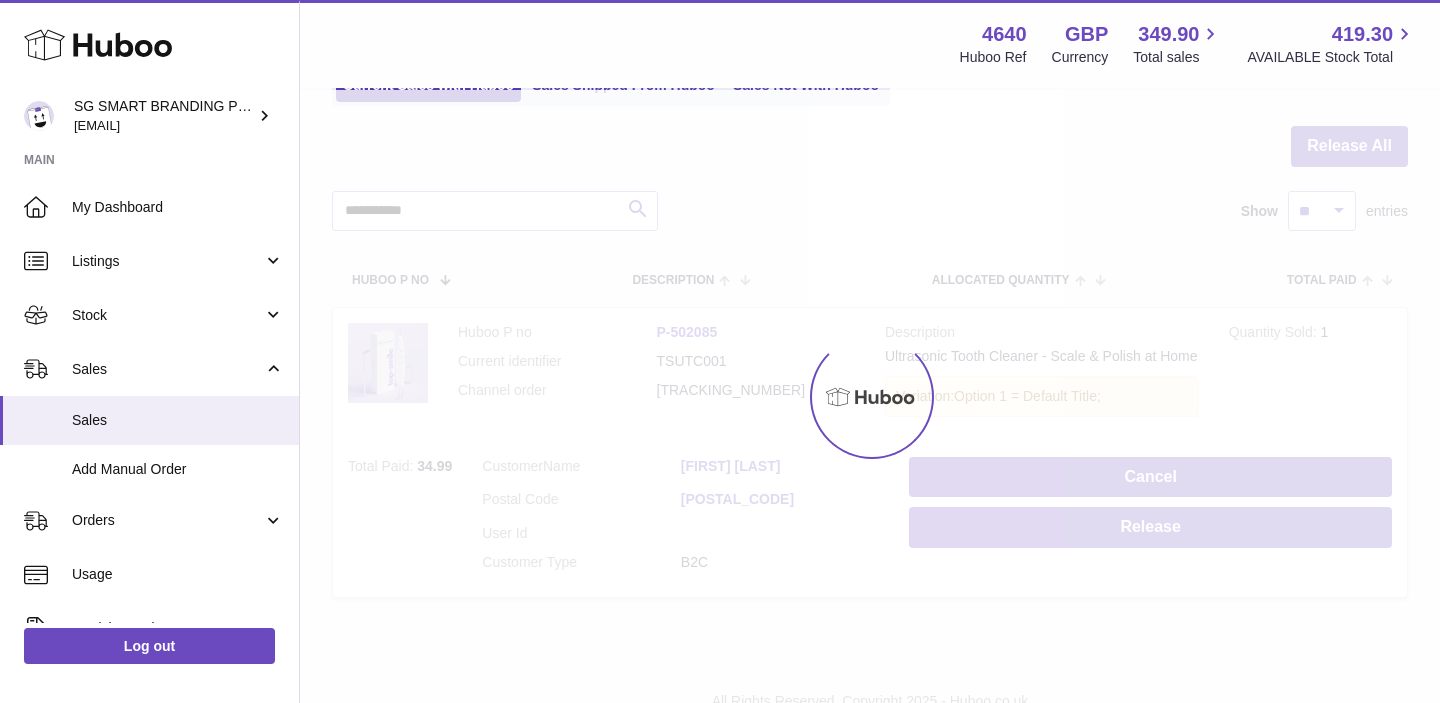 scroll, scrollTop: 0, scrollLeft: 0, axis: both 